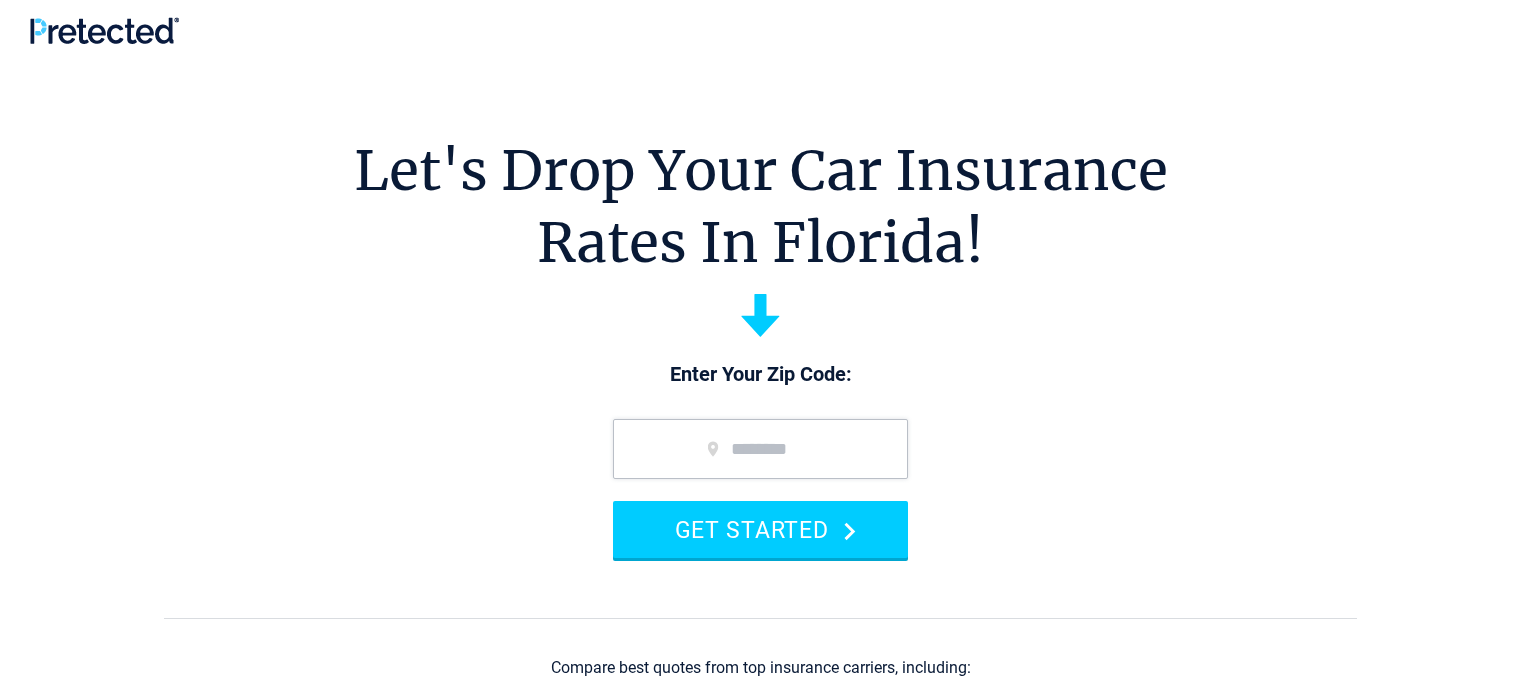 scroll, scrollTop: 0, scrollLeft: 0, axis: both 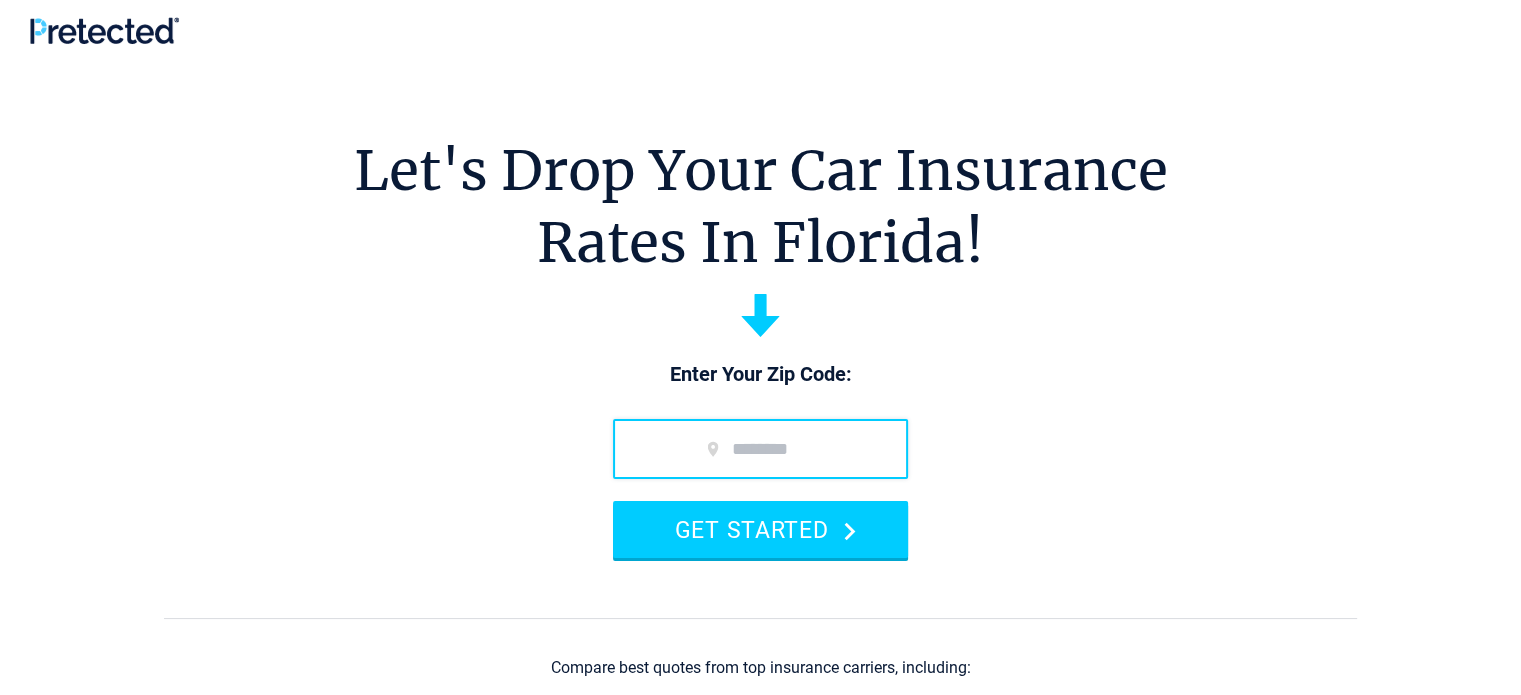 click at bounding box center (760, 449) 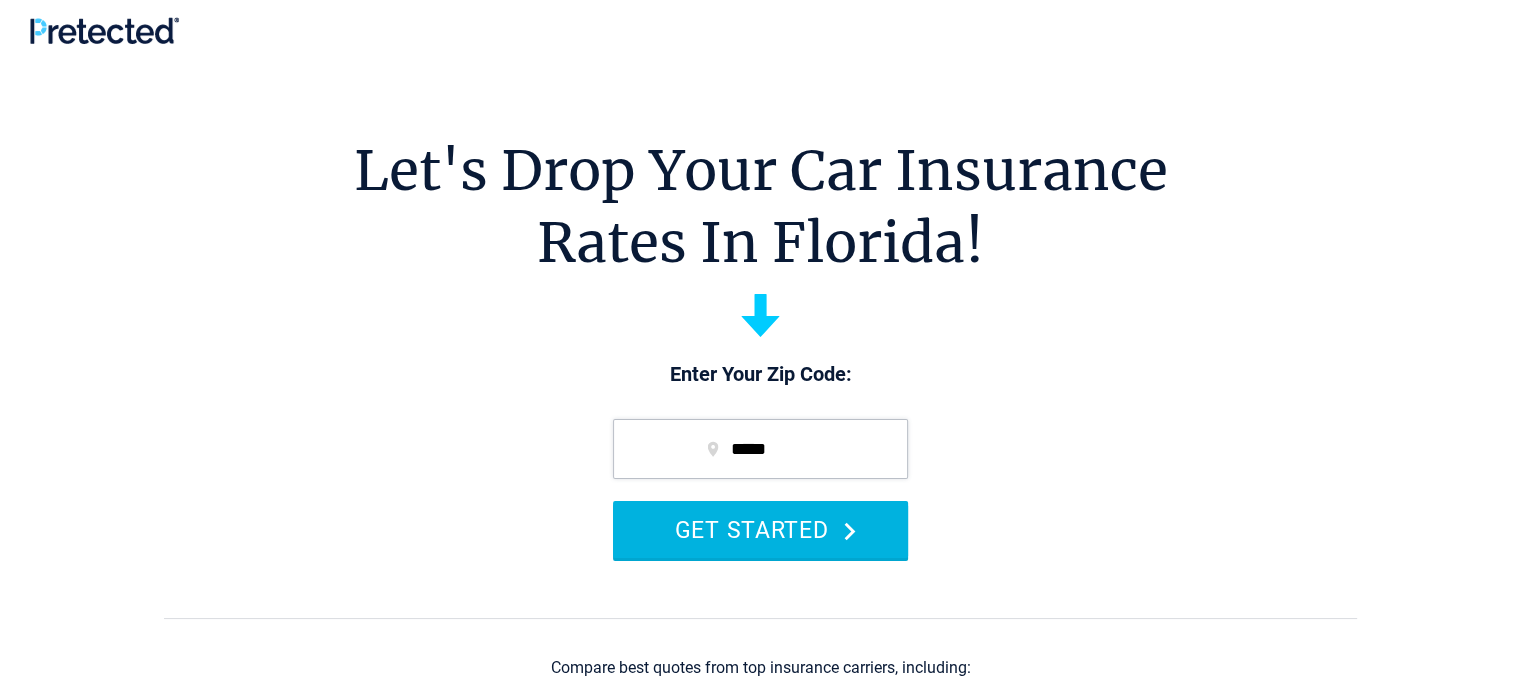 click on "GET STARTED" at bounding box center [760, 529] 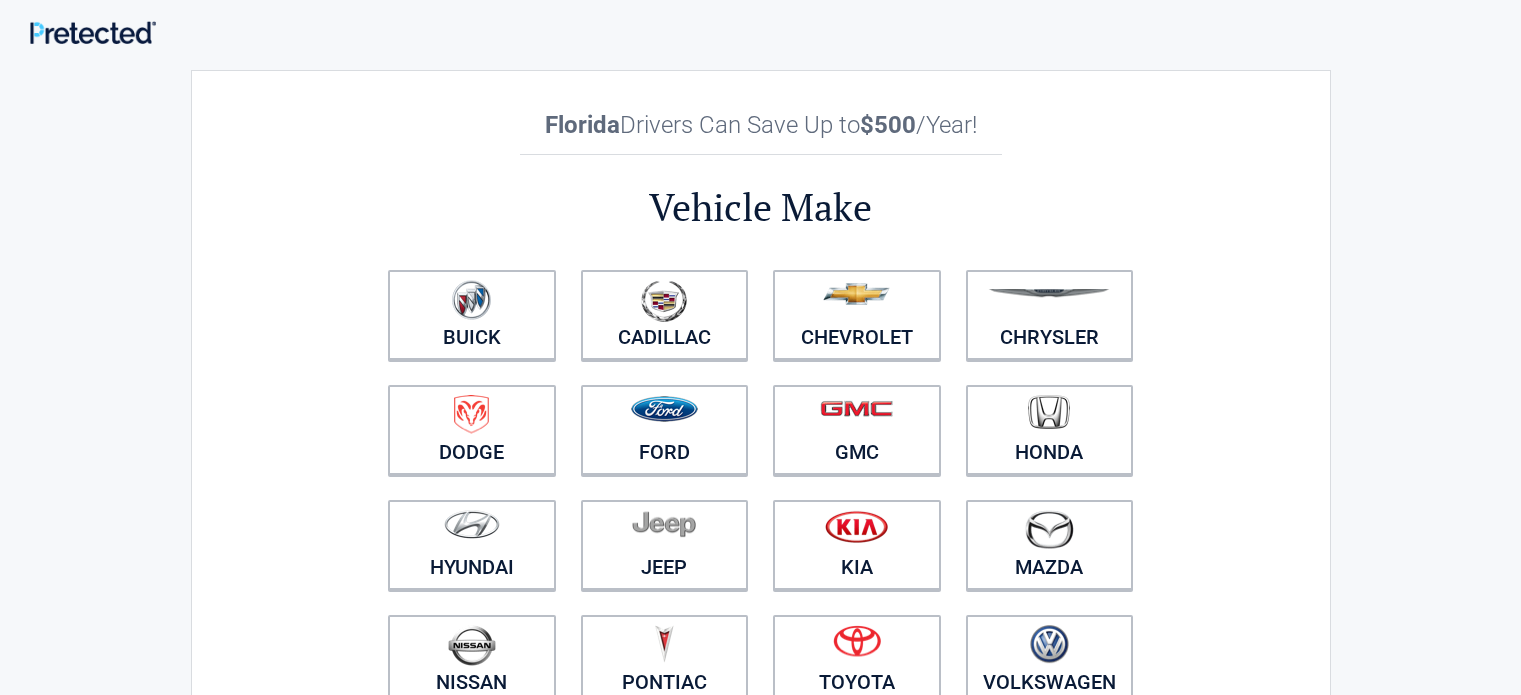 scroll, scrollTop: 0, scrollLeft: 0, axis: both 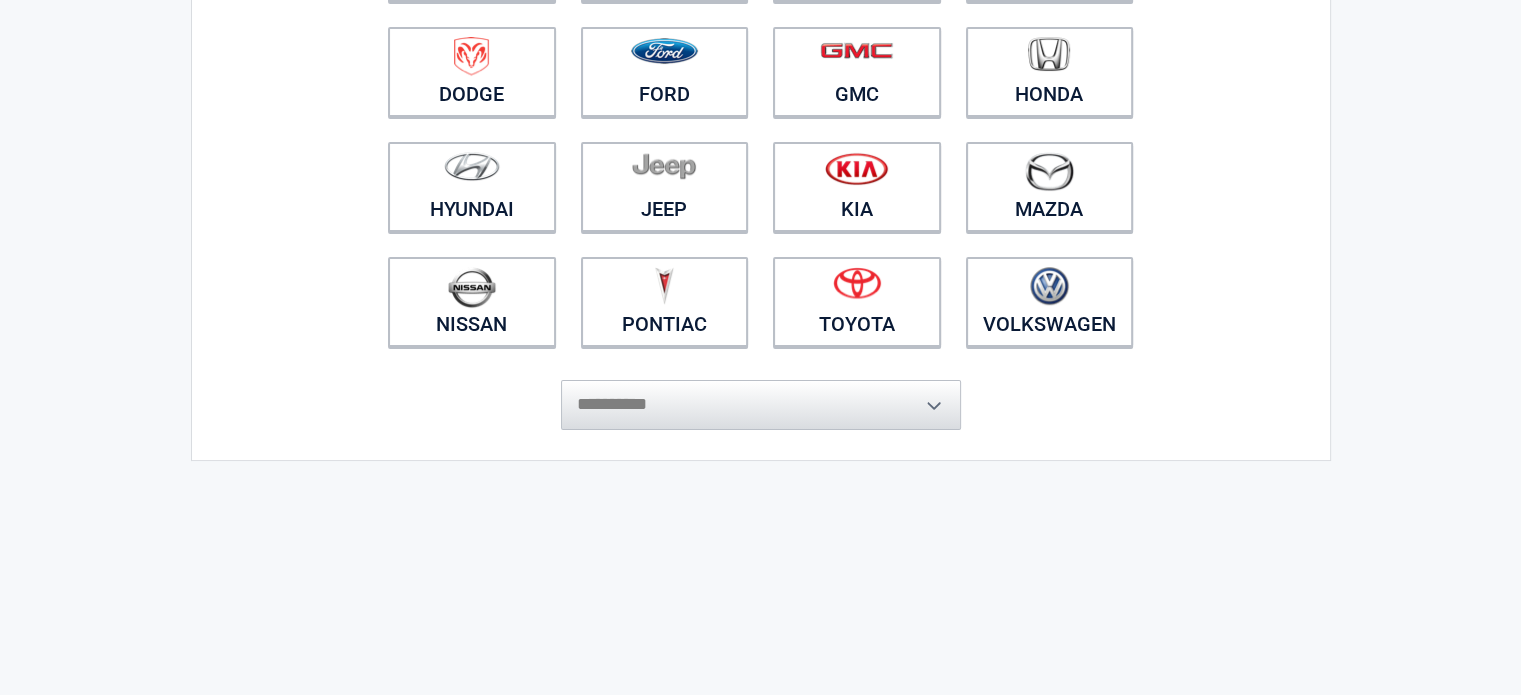 click on "**********" at bounding box center [761, 395] 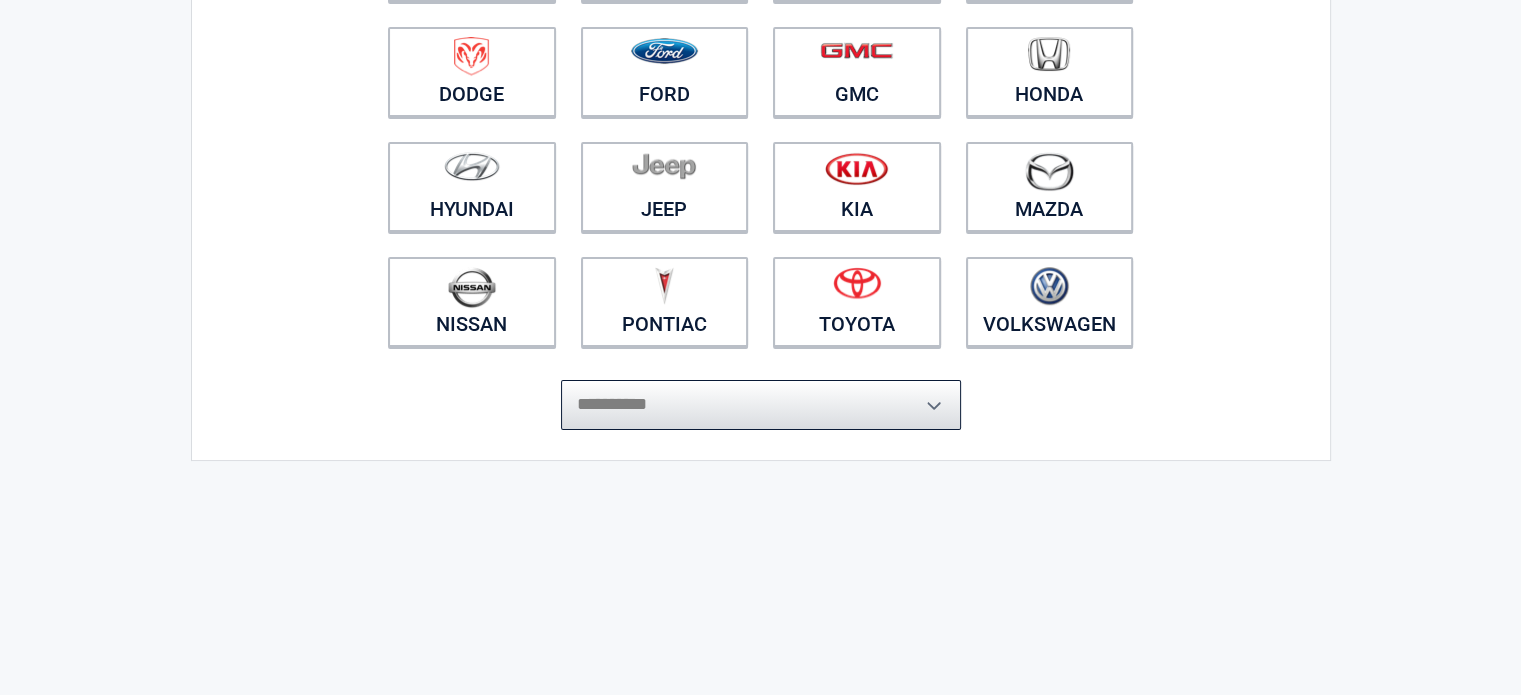 click on "**********" at bounding box center (761, 405) 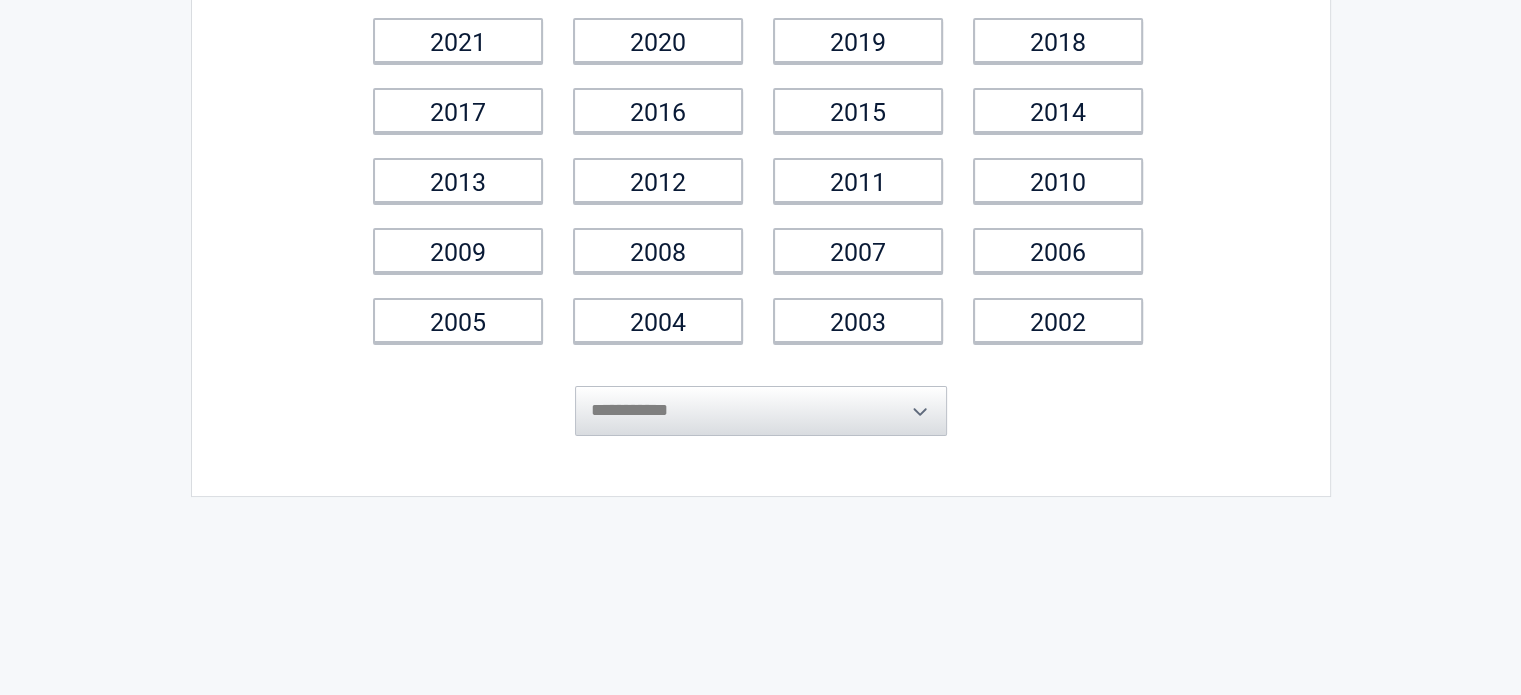 scroll, scrollTop: 0, scrollLeft: 0, axis: both 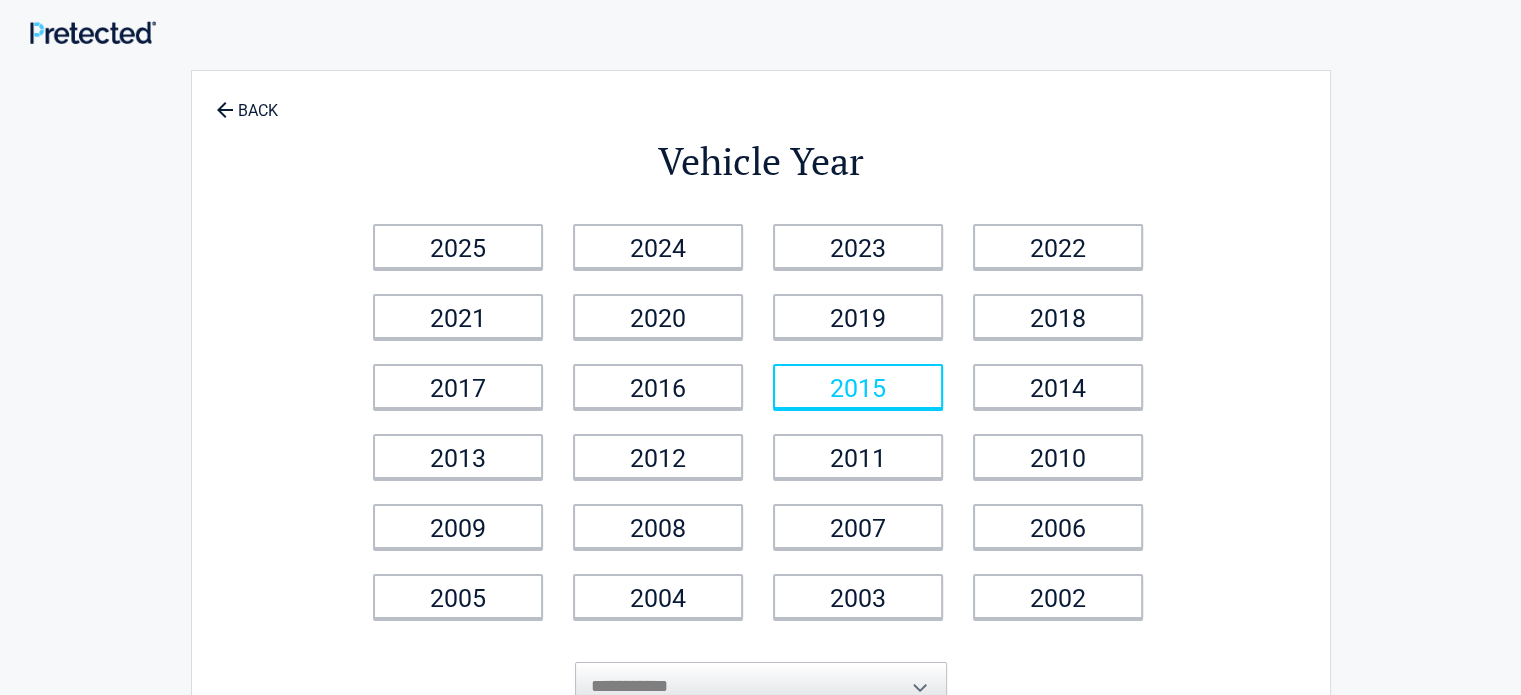 click on "2015" at bounding box center (858, 386) 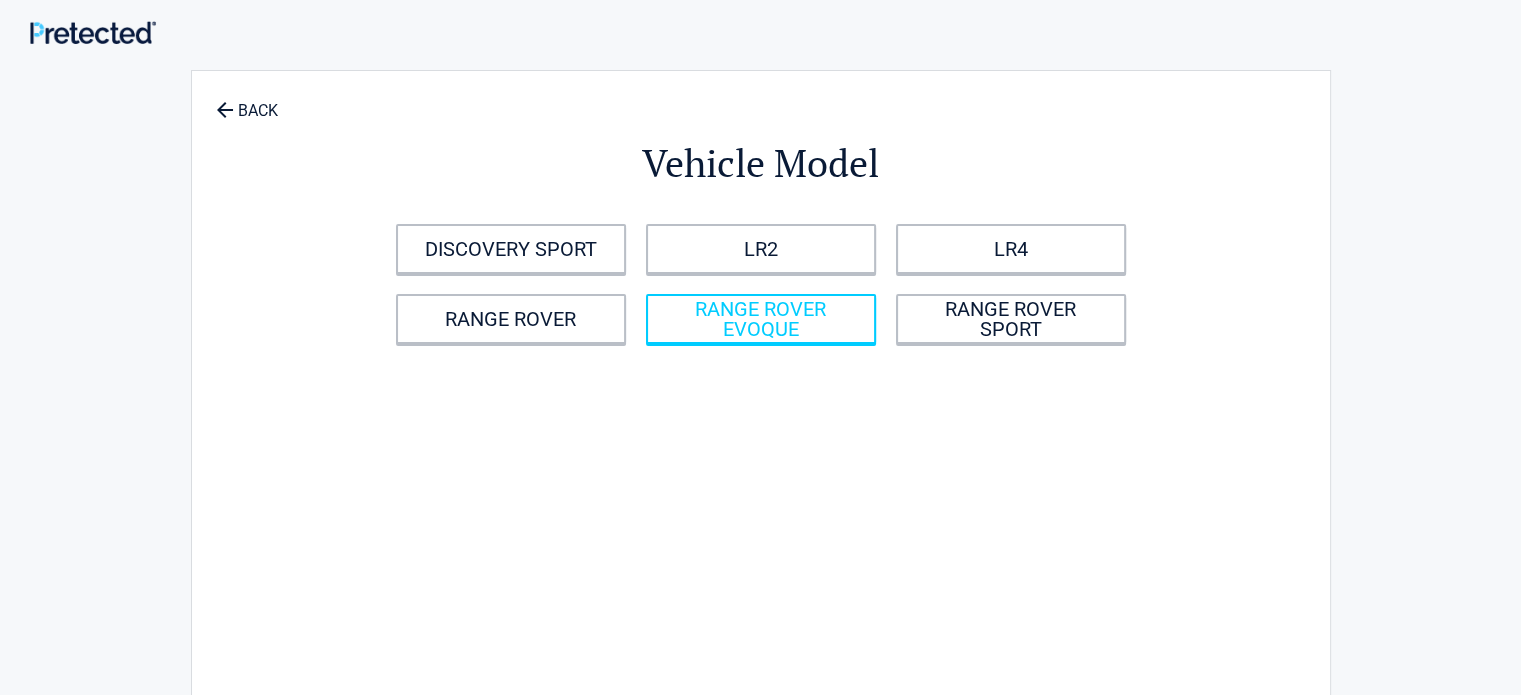 click on "RANGE ROVER EVOQUE" at bounding box center (761, 319) 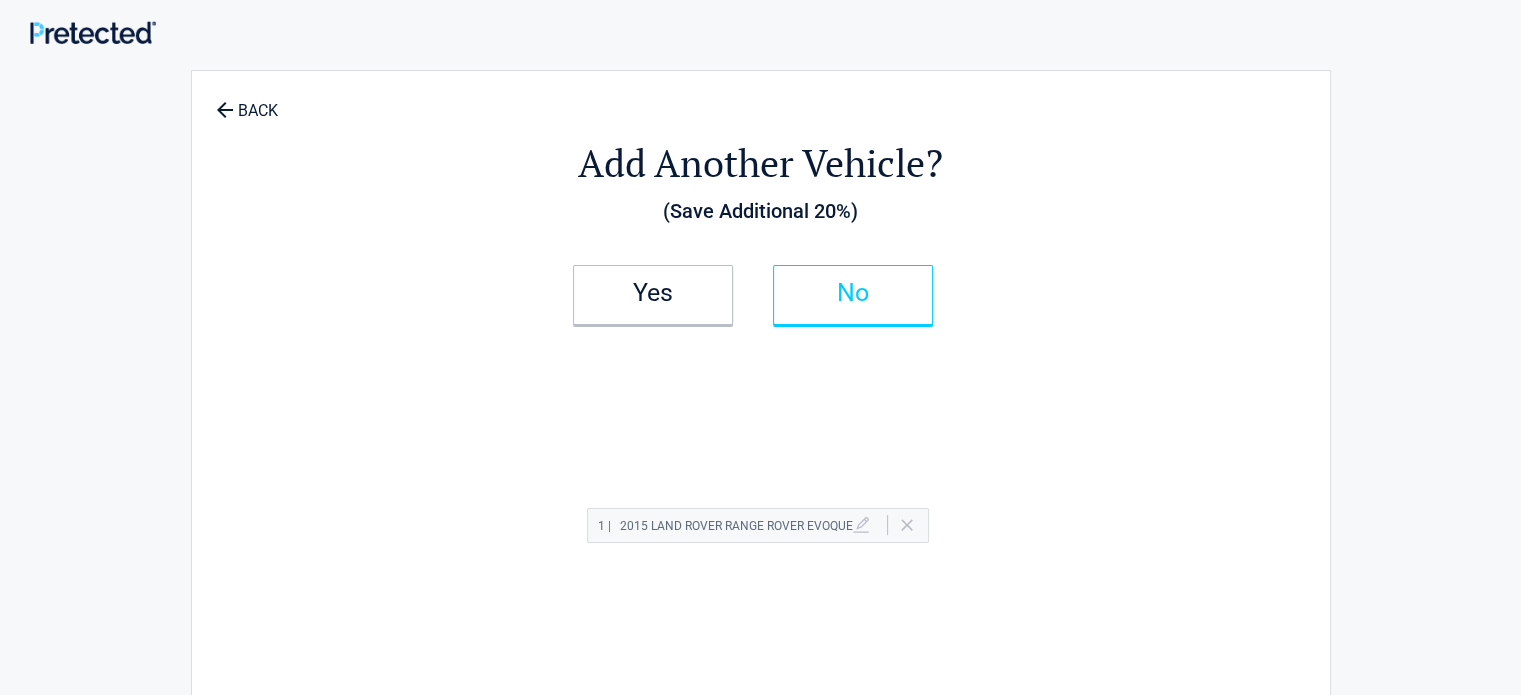 click on "No" at bounding box center [853, 293] 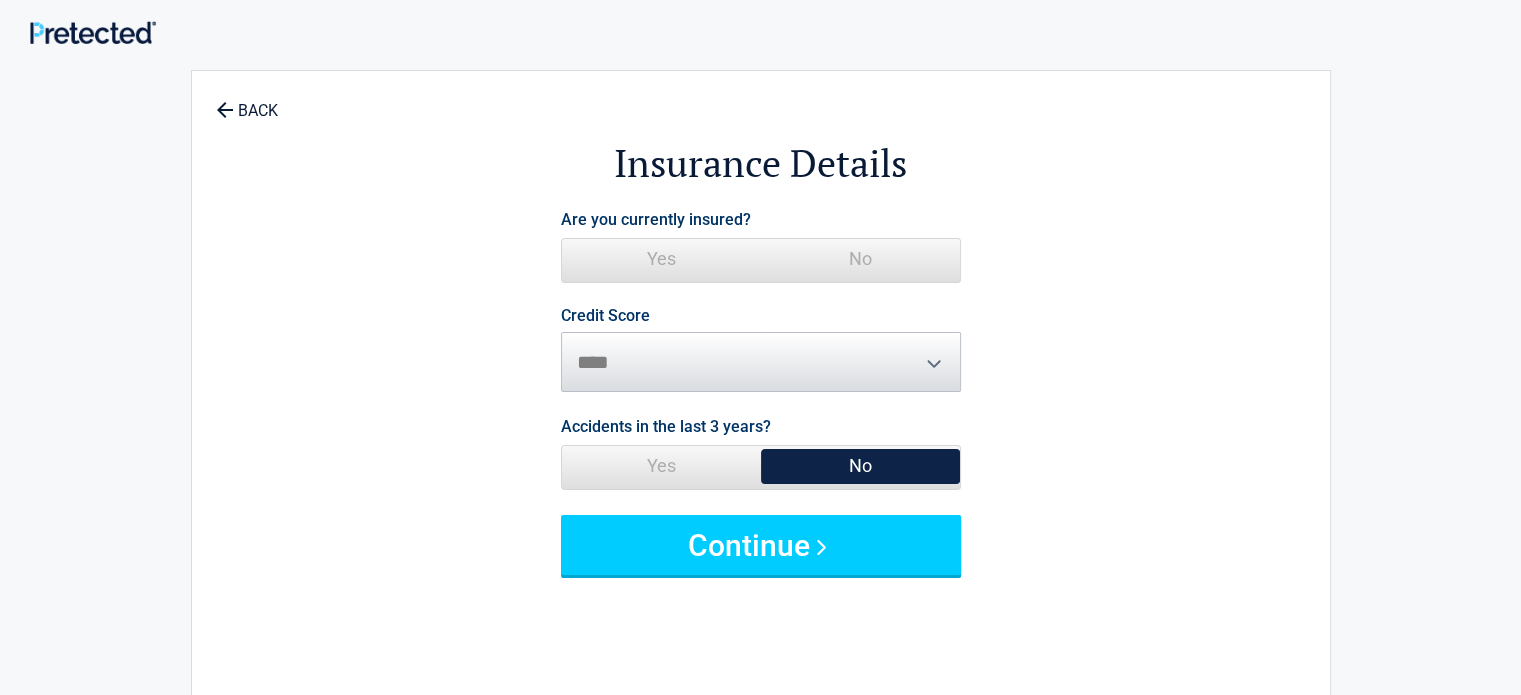 click on "Yes" at bounding box center [661, 259] 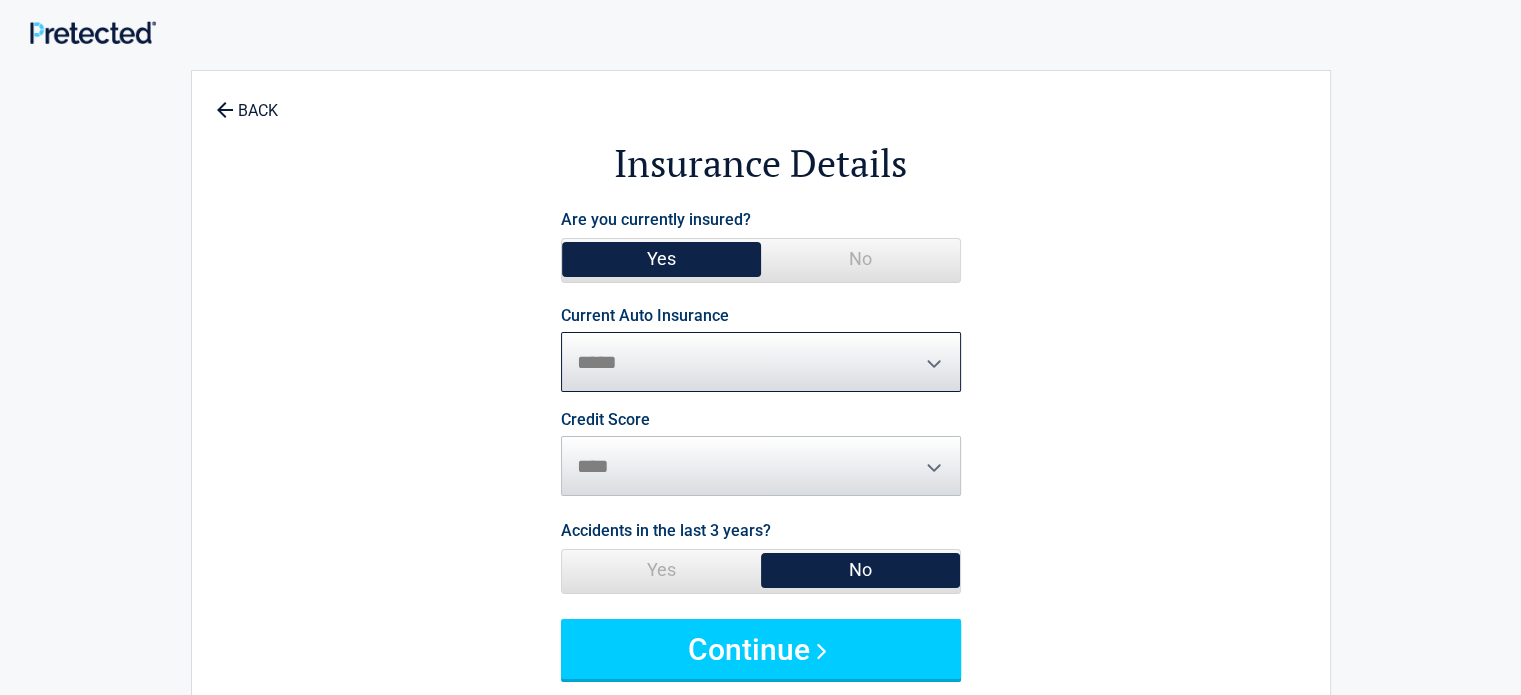 click on "**********" at bounding box center (761, 362) 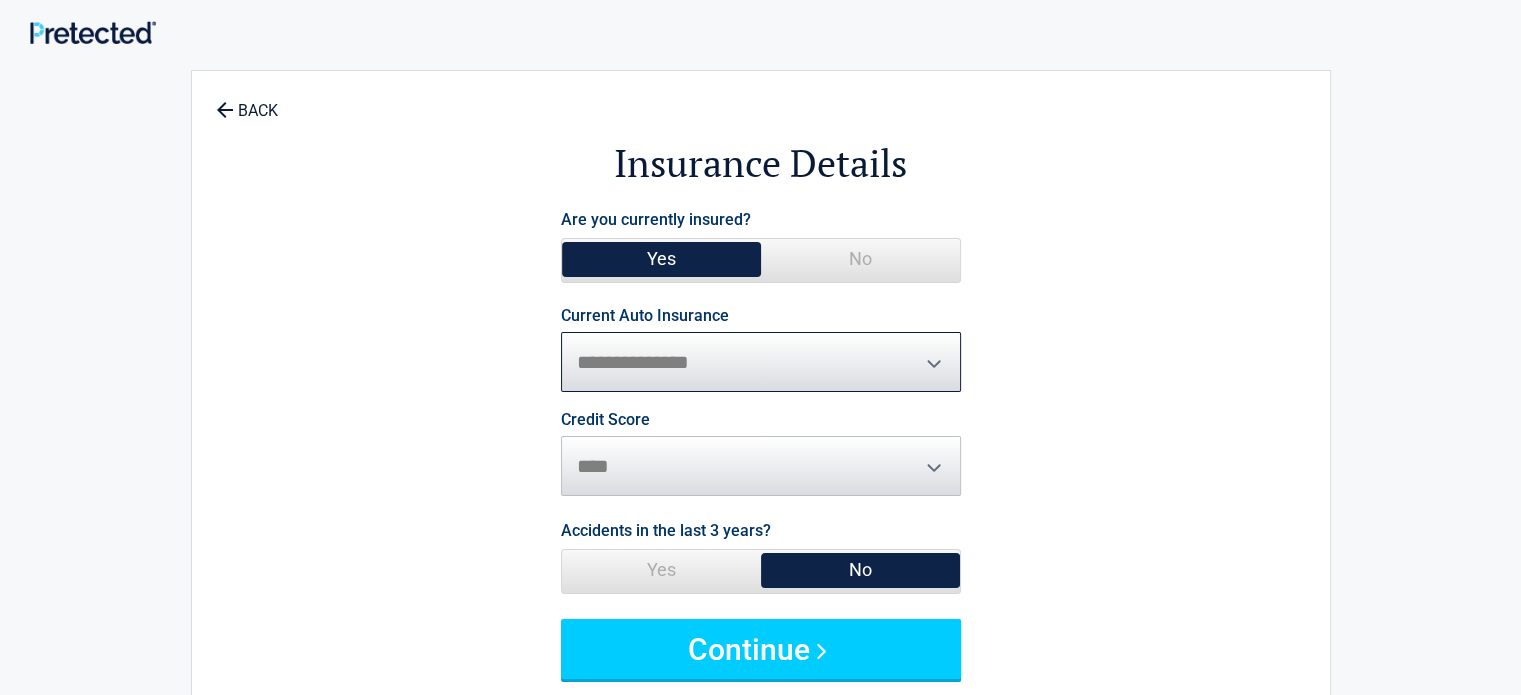 click on "**********" at bounding box center [761, 362] 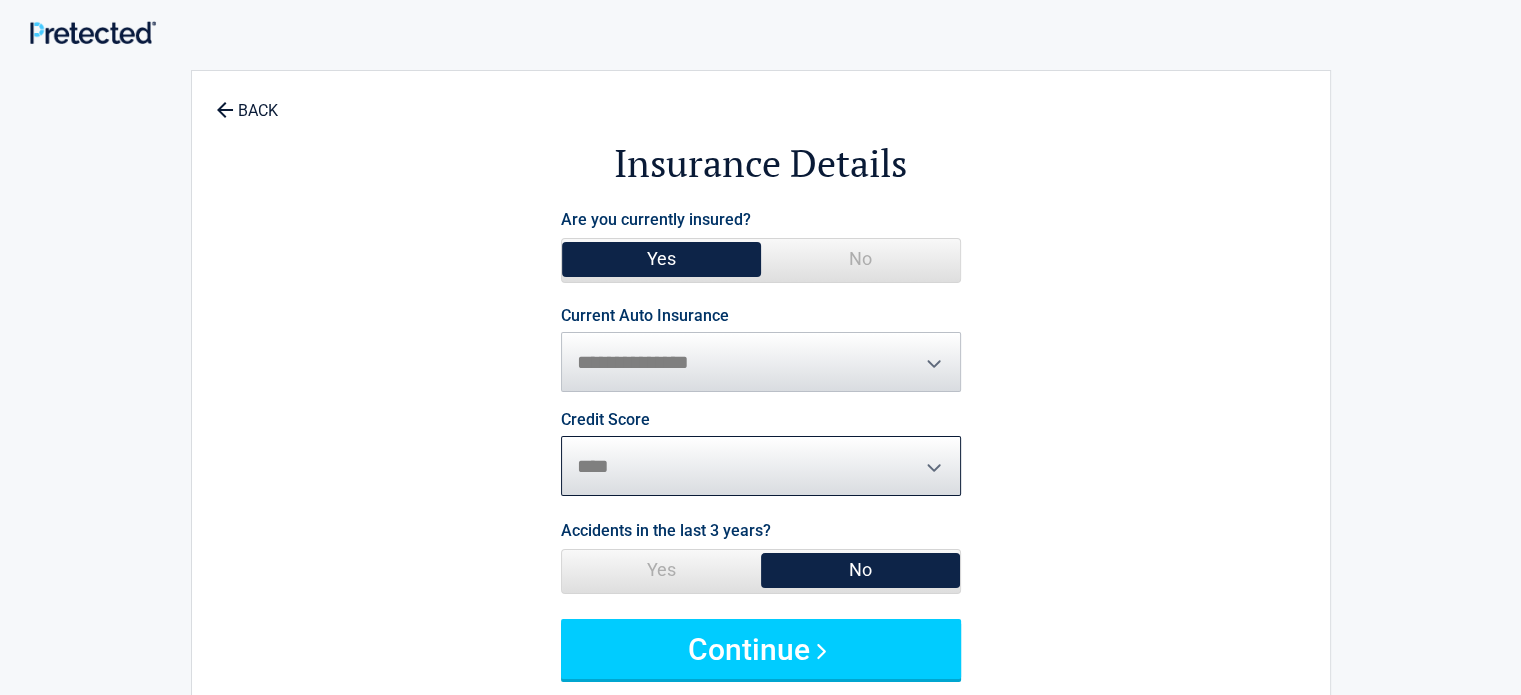 click on "*********
****
*******
****" at bounding box center (761, 466) 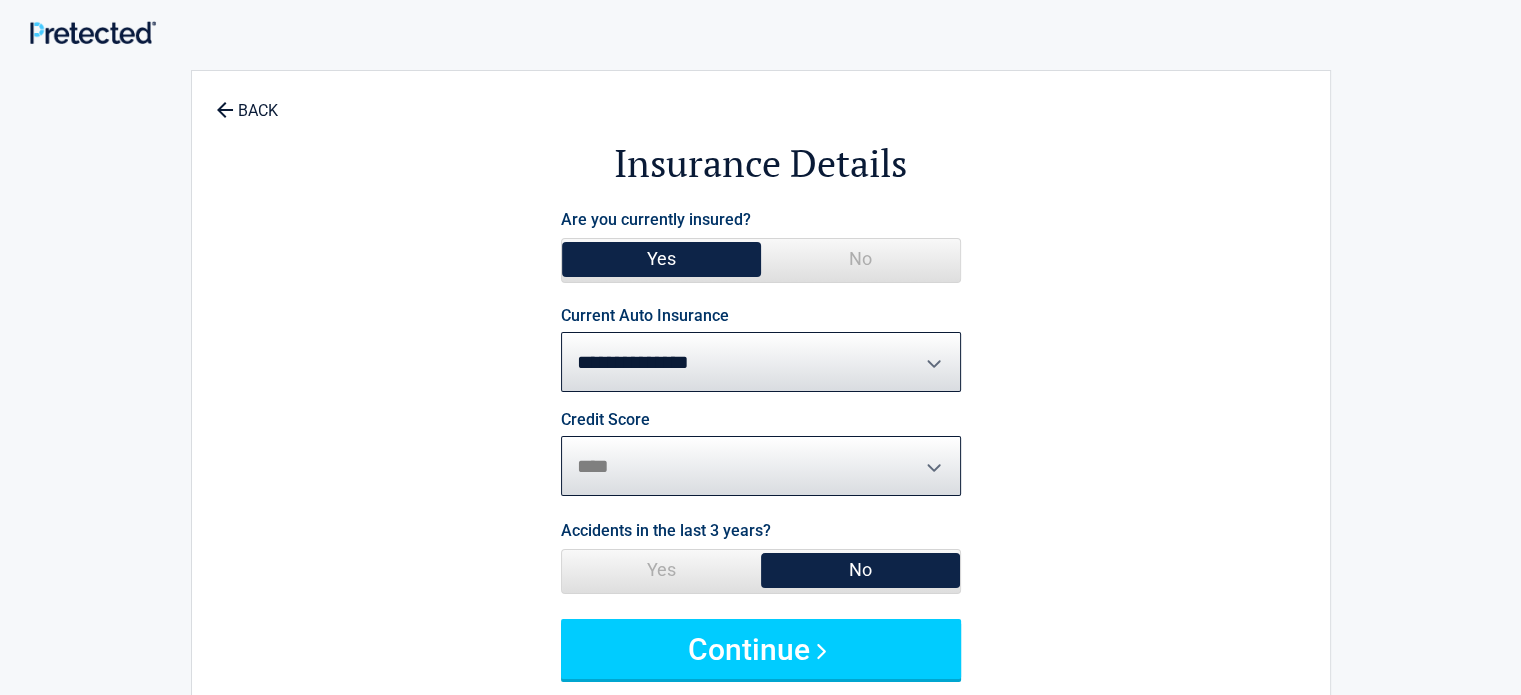 select on "****" 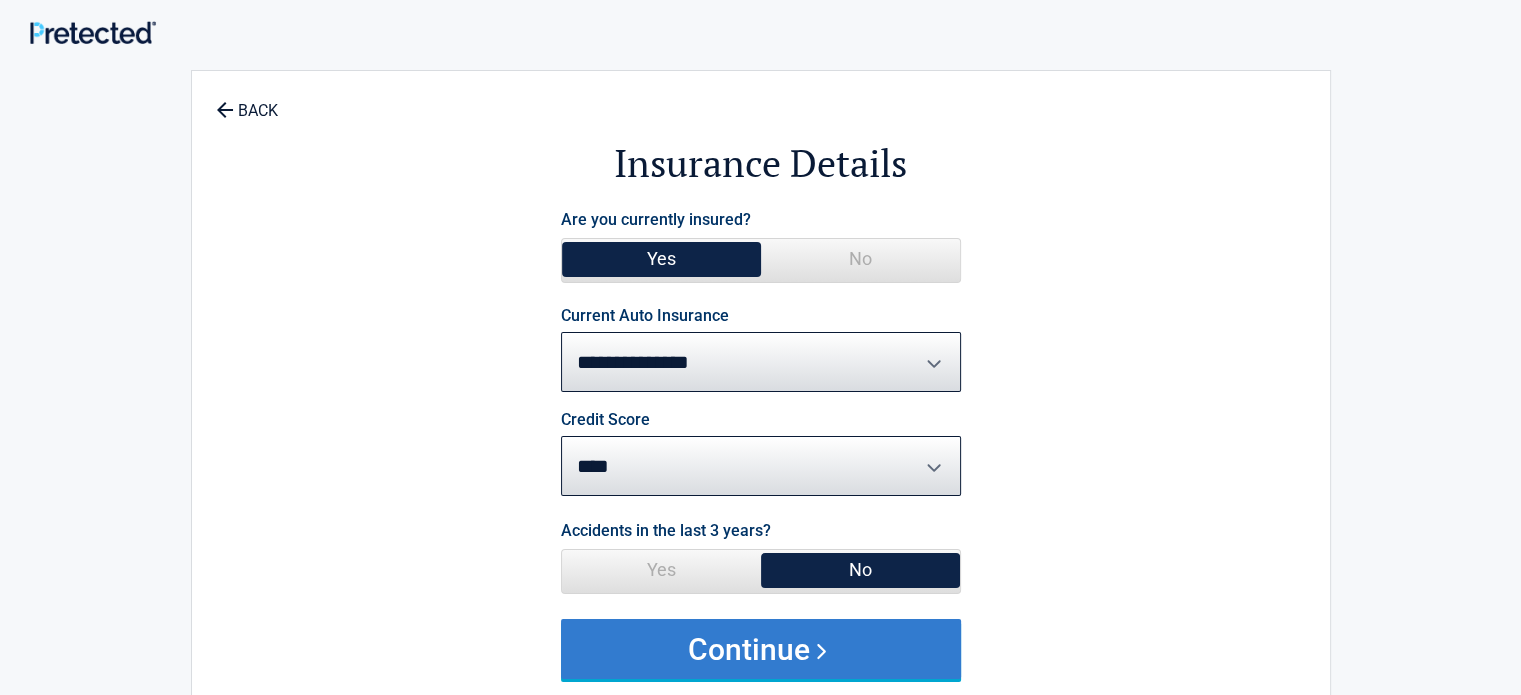 click on "Continue" at bounding box center (761, 649) 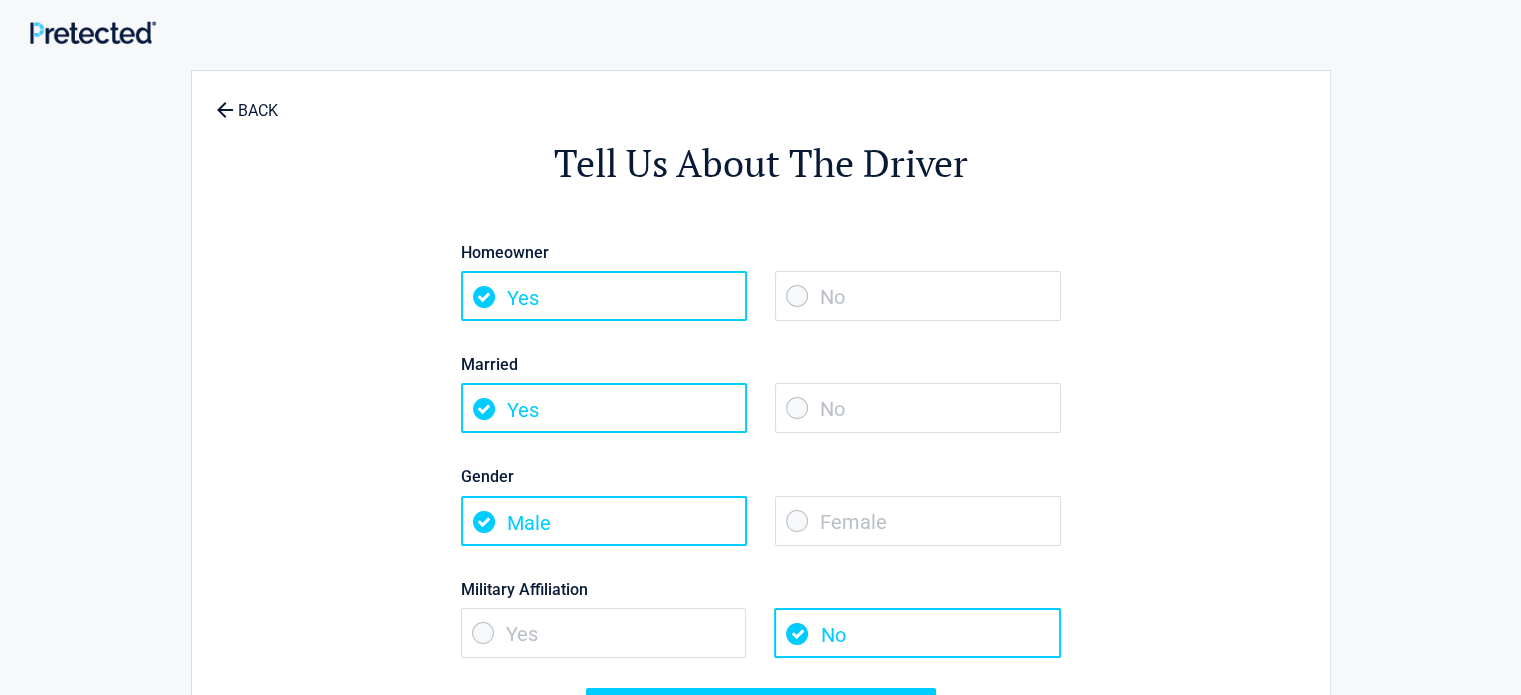 click on "No" at bounding box center (918, 296) 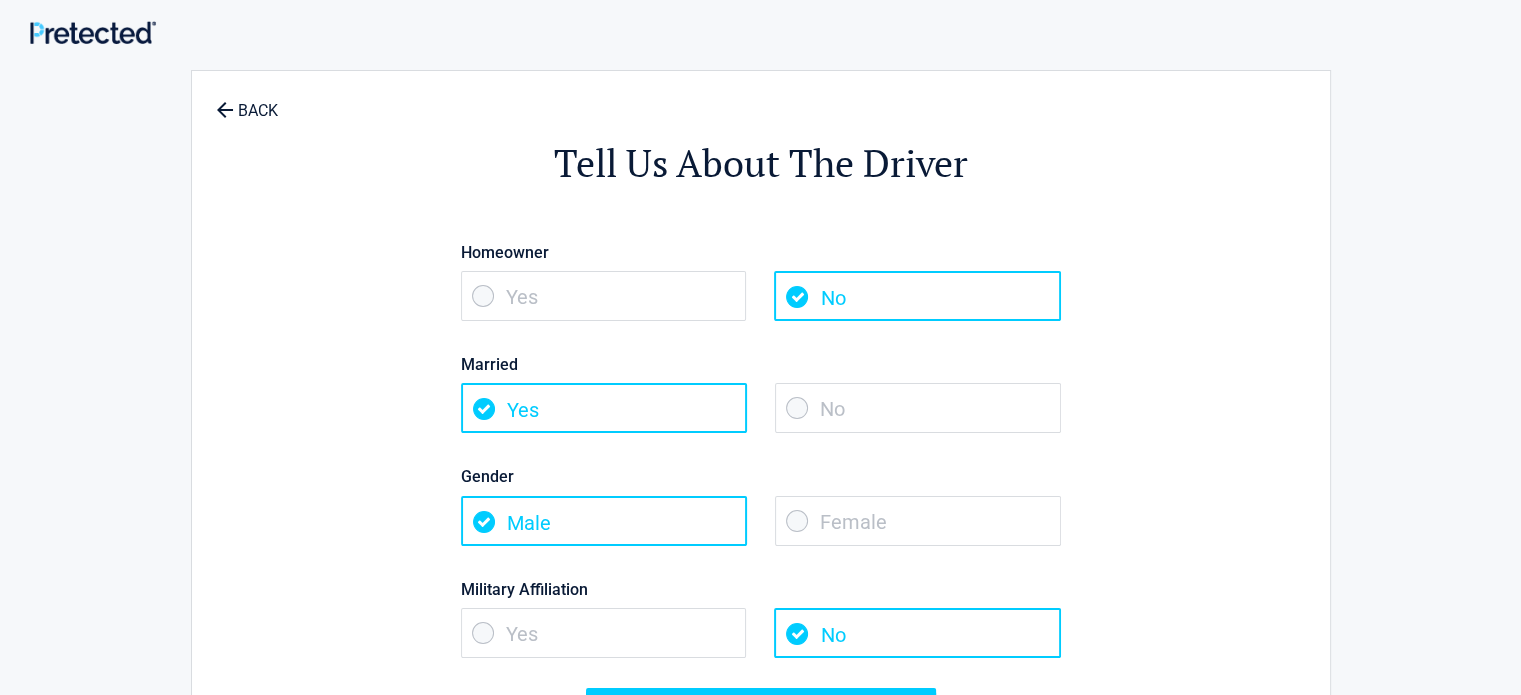 click on "No" at bounding box center [918, 408] 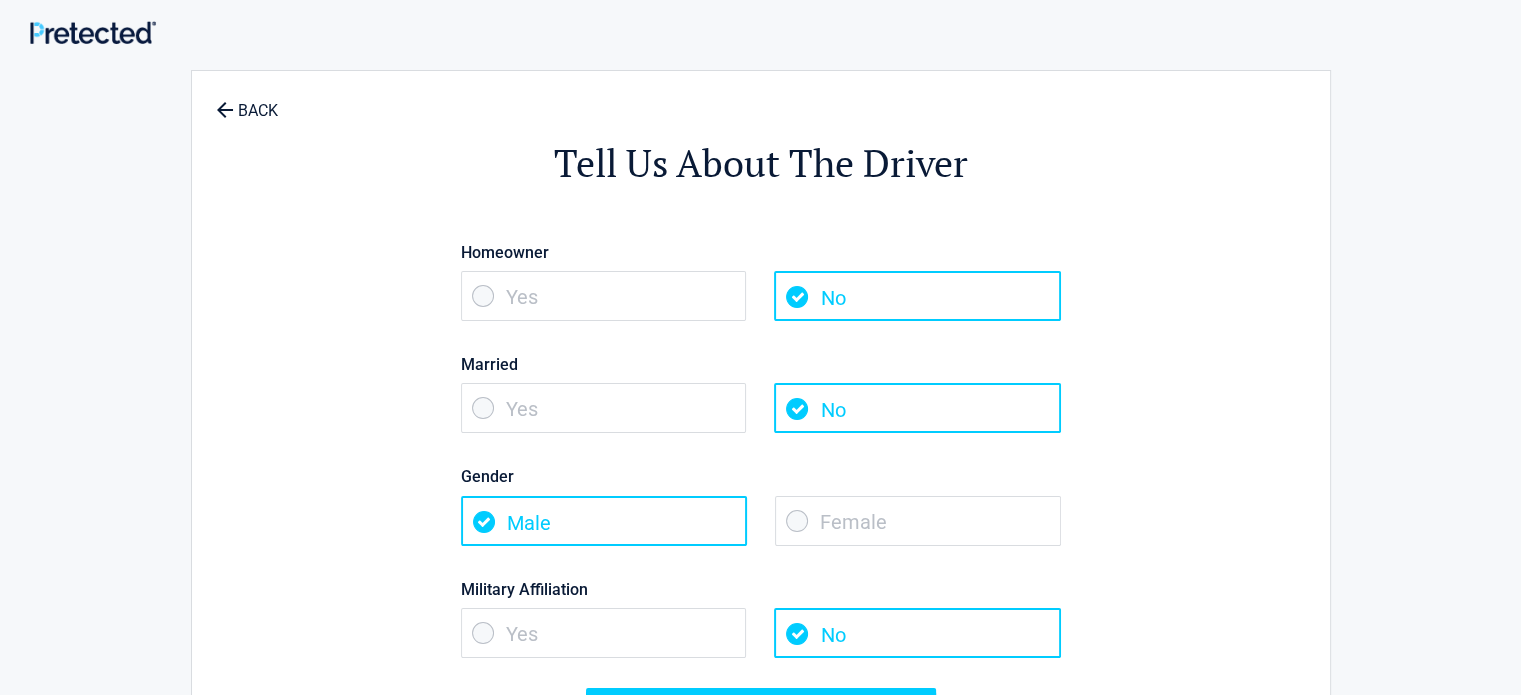 click on "Female" at bounding box center (918, 521) 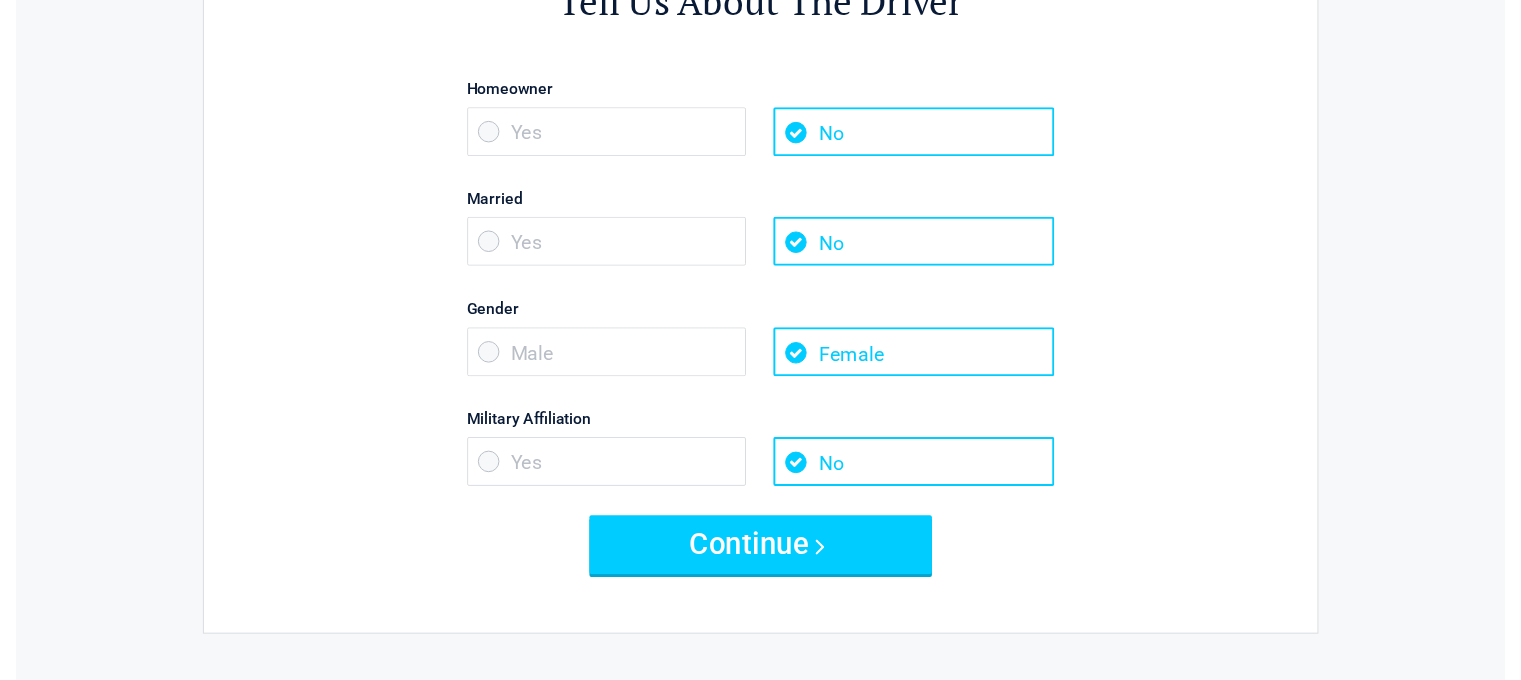 scroll, scrollTop: 248, scrollLeft: 0, axis: vertical 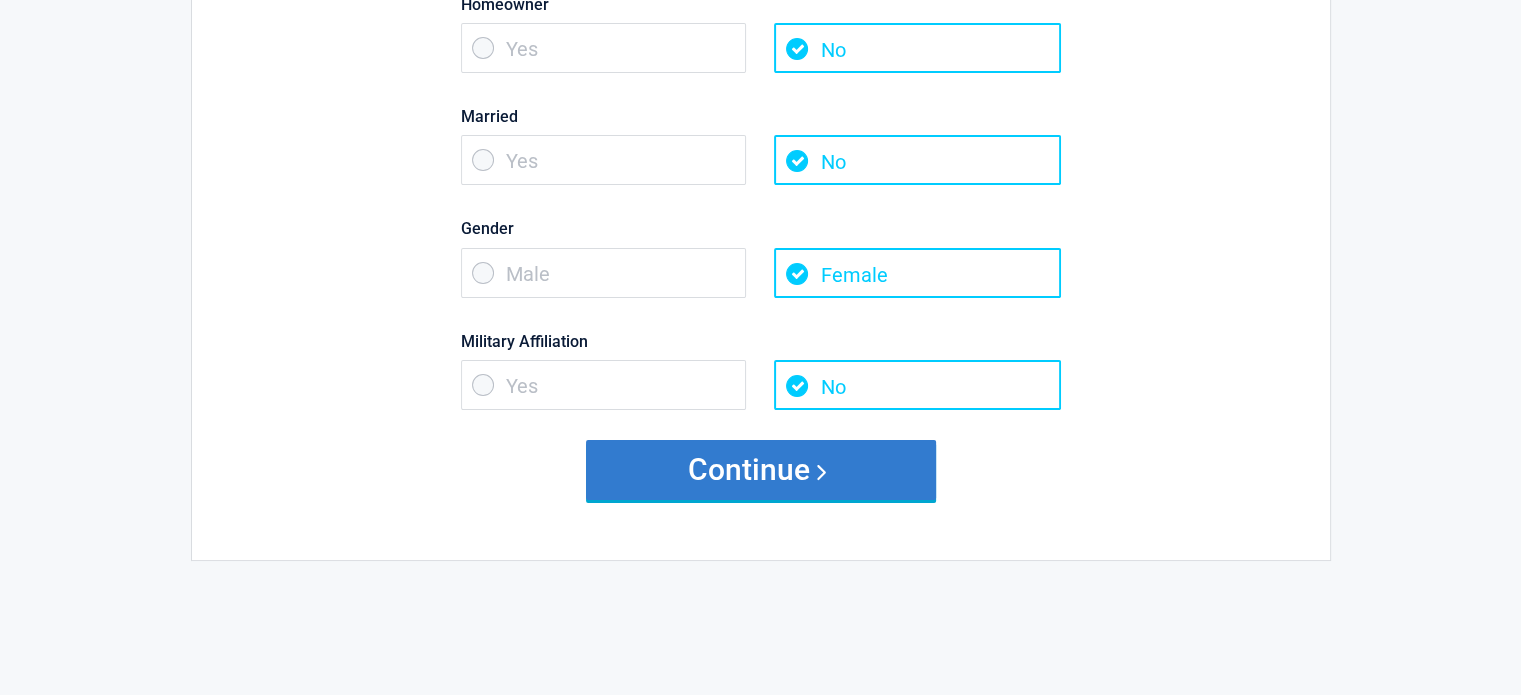 click on "Continue" at bounding box center (761, 470) 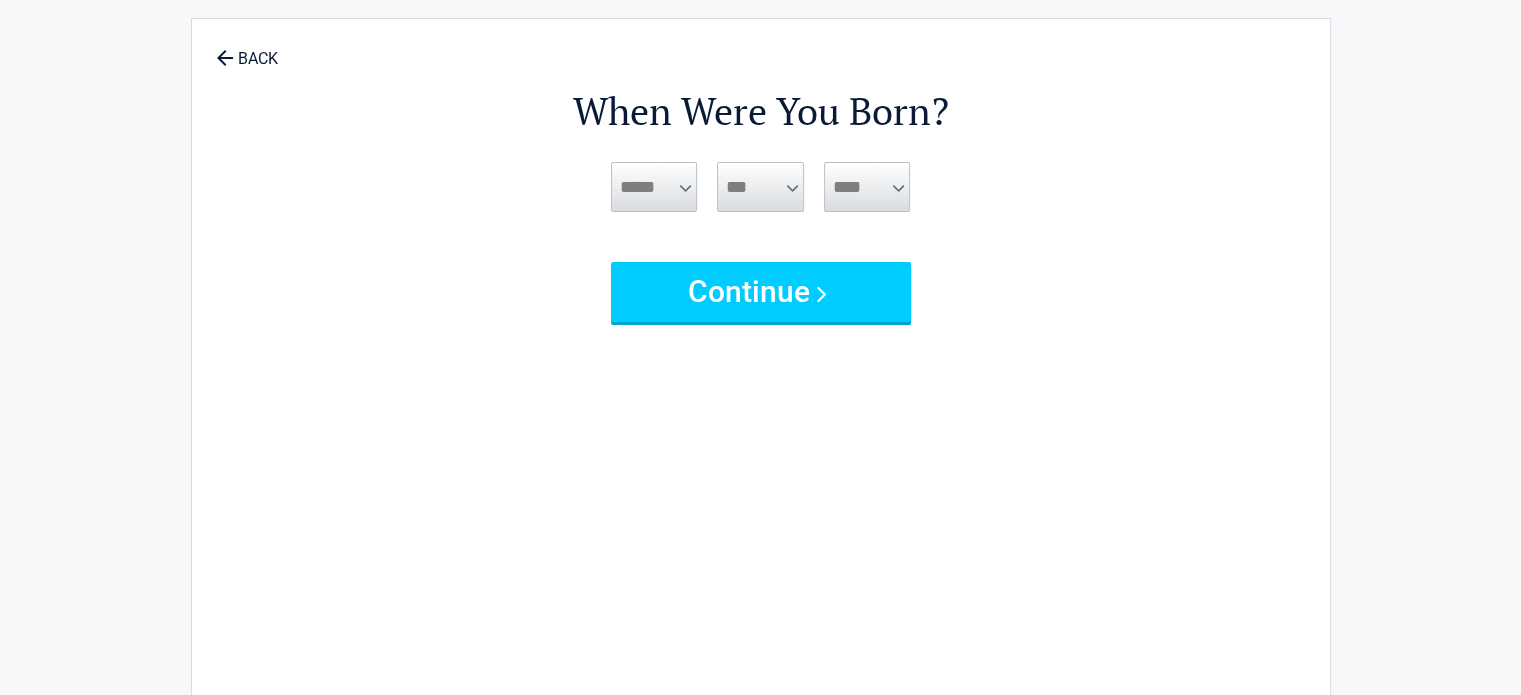 scroll, scrollTop: 0, scrollLeft: 0, axis: both 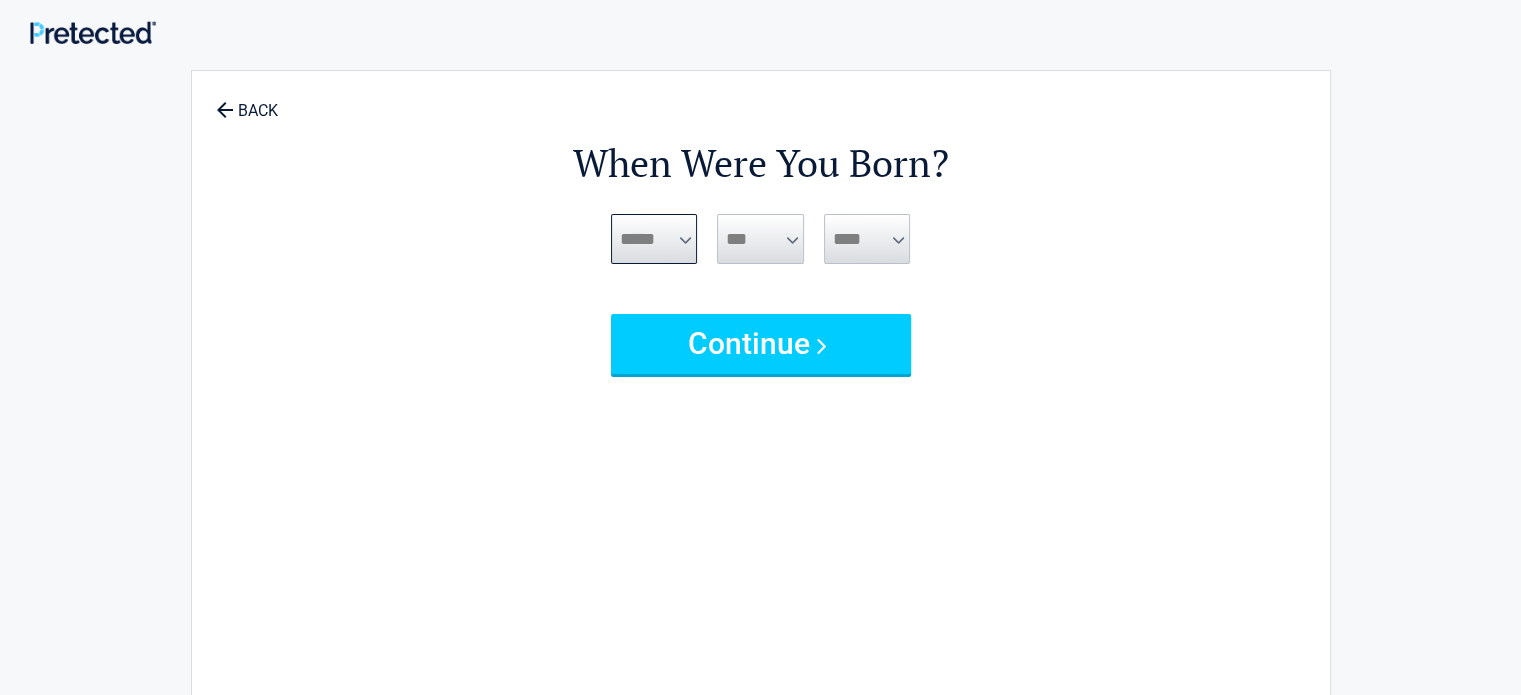 click on "*****
***
***
***
***
***
***
***
***
***
***
***
***" at bounding box center (654, 239) 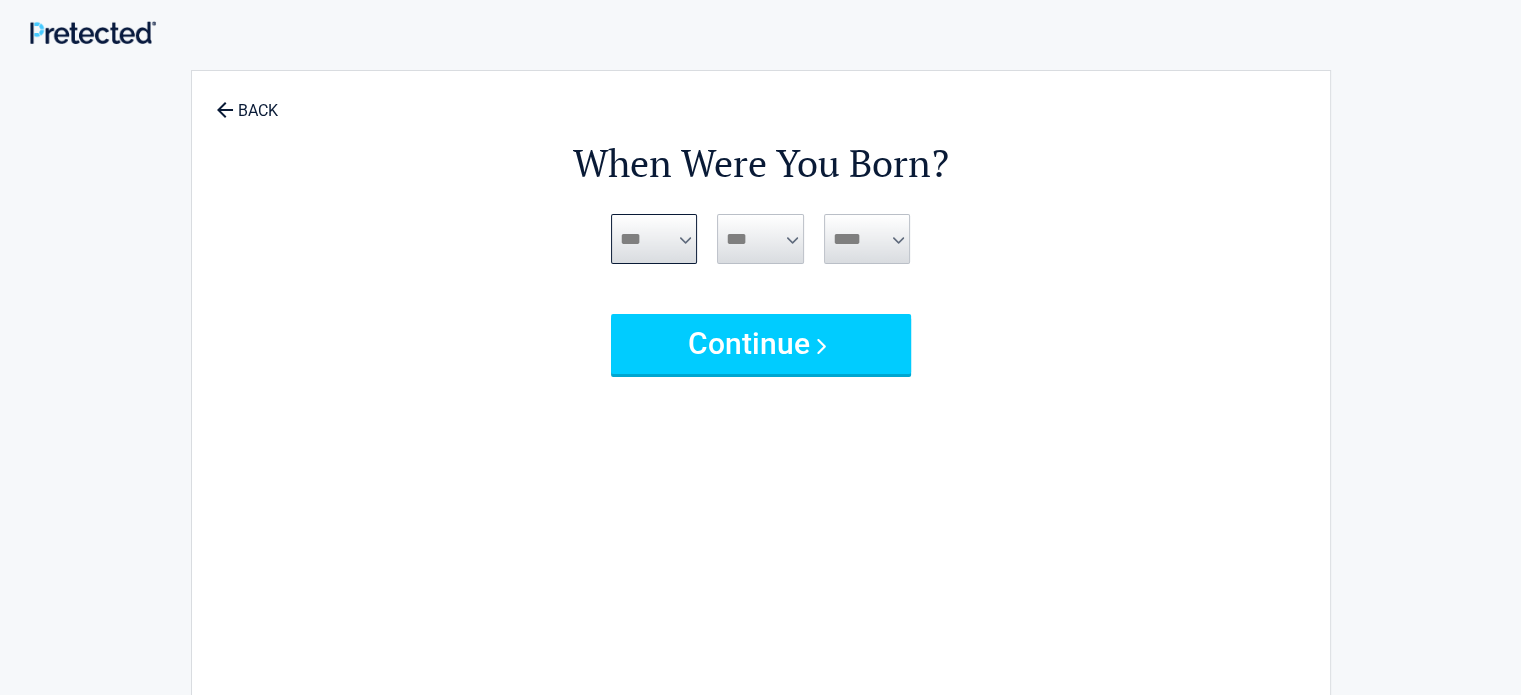 click on "*****
***
***
***
***
***
***
***
***
***
***
***
***" at bounding box center (654, 239) 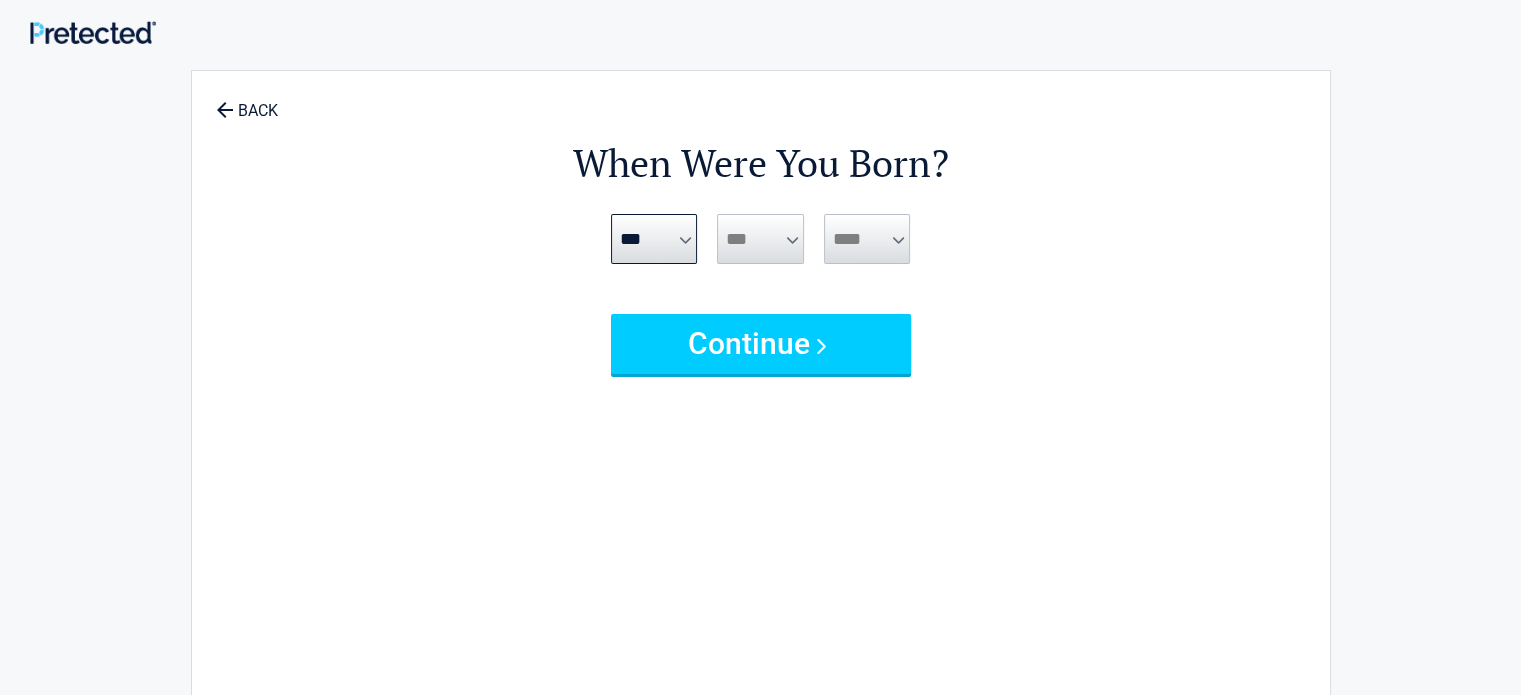 click on "*** * * * * * * * * * ** ** ** ** ** ** ** ** ** ** ** ** ** ** ** ** ** ** ** ** ** **" at bounding box center (760, 239) 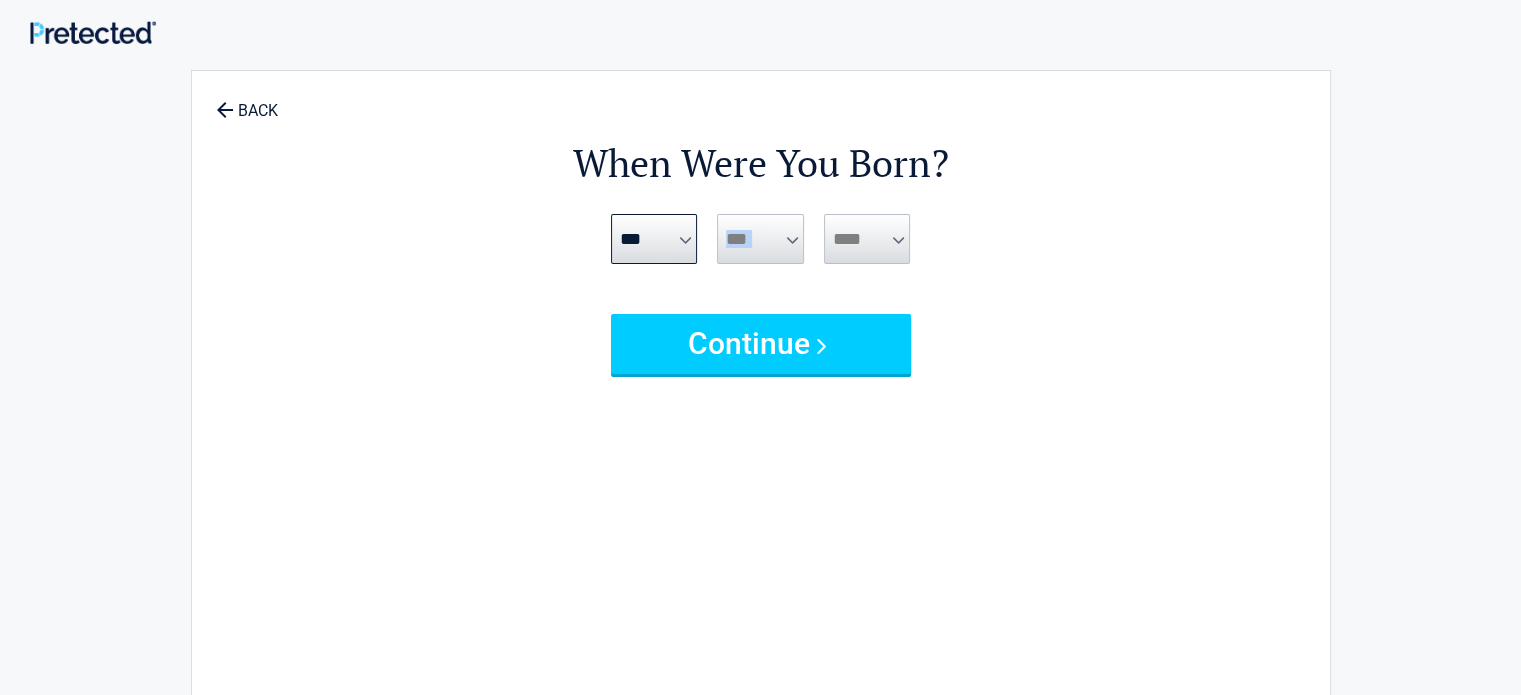 click on "*** * * * * * * * * * ** ** ** ** ** ** ** ** ** ** ** ** ** ** ** ** ** ** ** ** ** **" at bounding box center (760, 239) 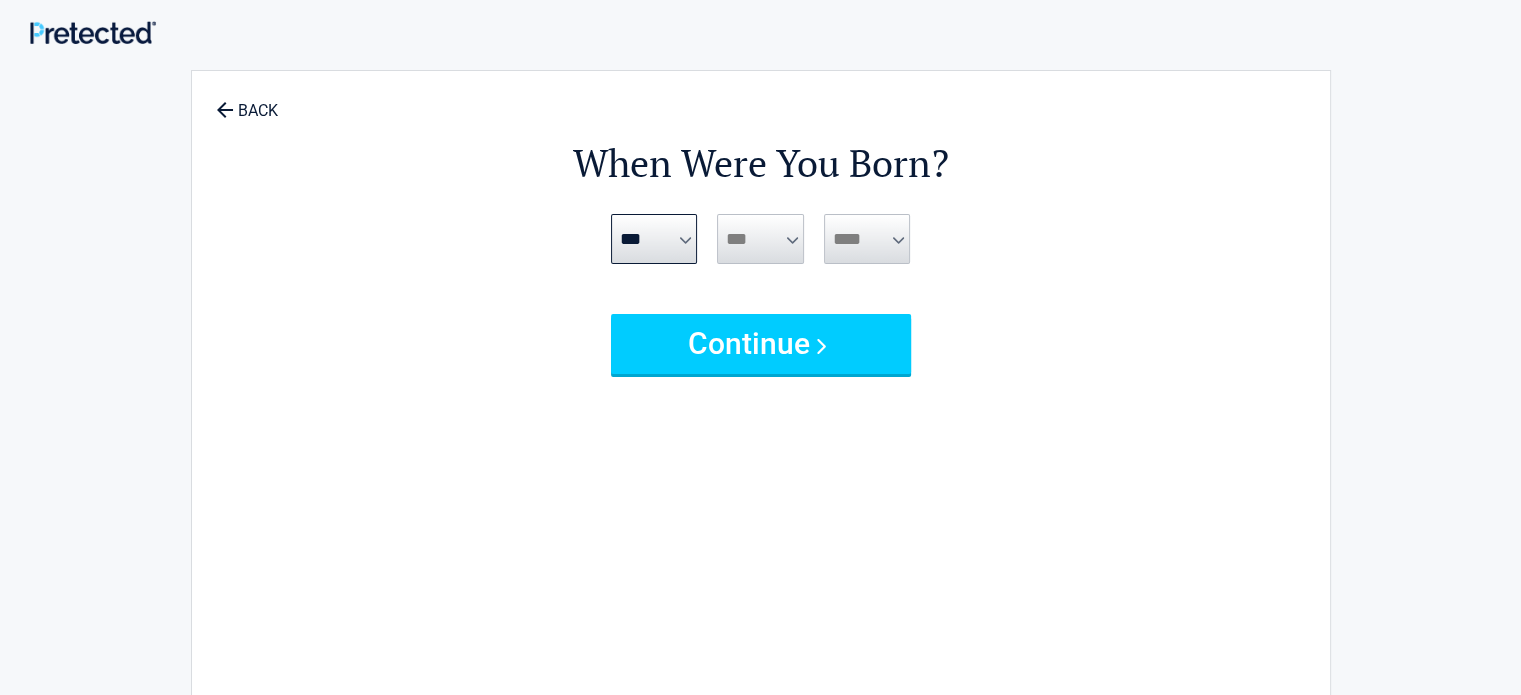 click on "*** * * * * * * * * * ** ** ** ** ** ** ** ** ** ** ** ** ** ** ** ** ** ** ** ** ** **" at bounding box center (760, 239) 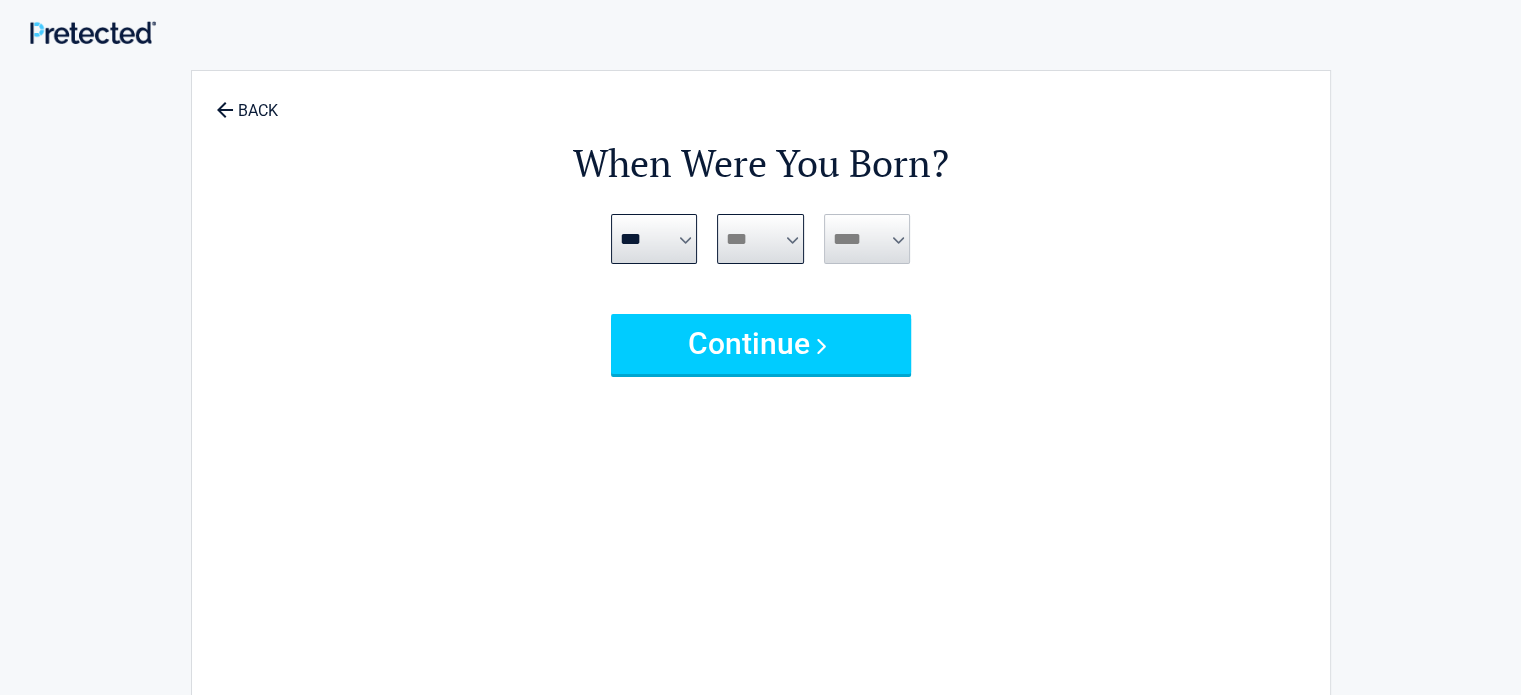 click on "*** * * * * * * * * * ** ** ** ** ** ** ** ** ** ** ** ** ** ** ** ** ** ** ** ** ** **" at bounding box center [760, 239] 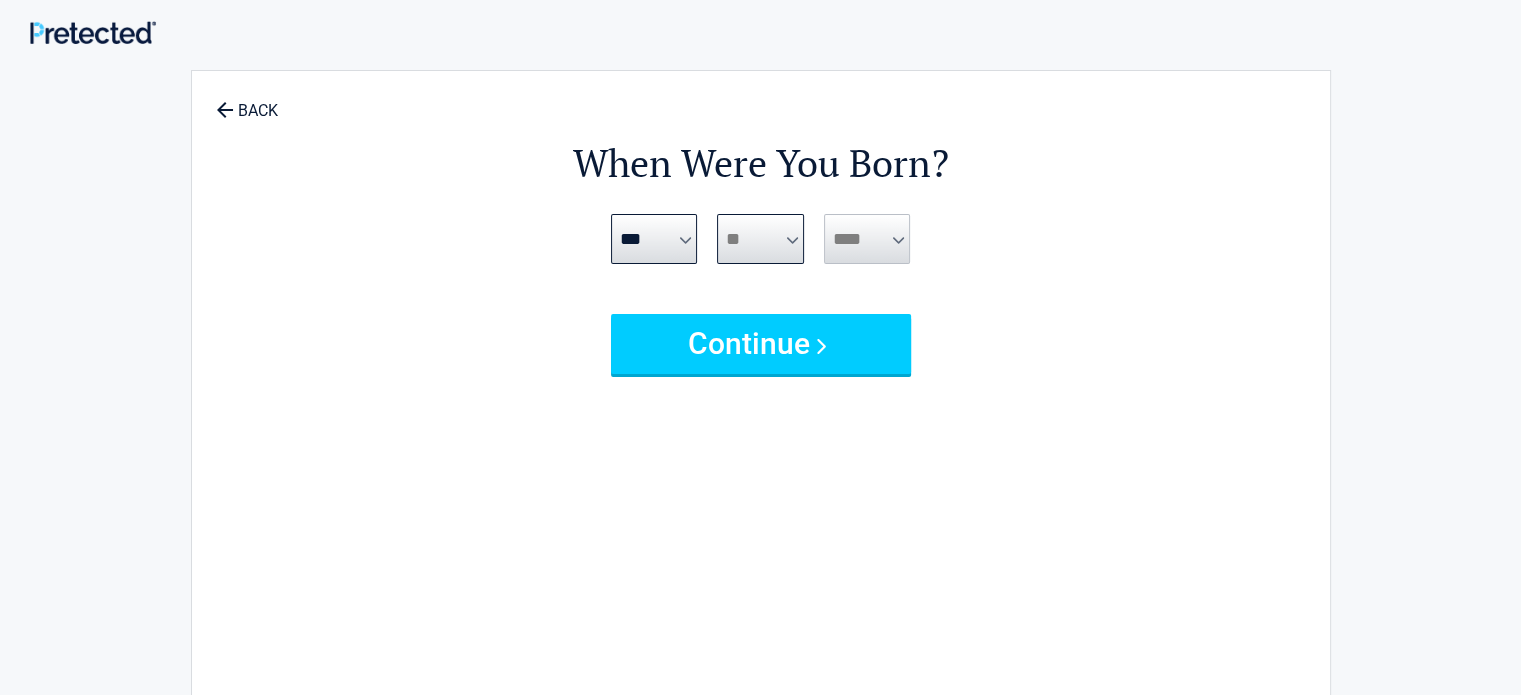 click on "*** * * * * * * * * * ** ** ** ** ** ** ** ** ** ** ** ** ** ** ** ** ** ** ** ** ** **" at bounding box center [760, 239] 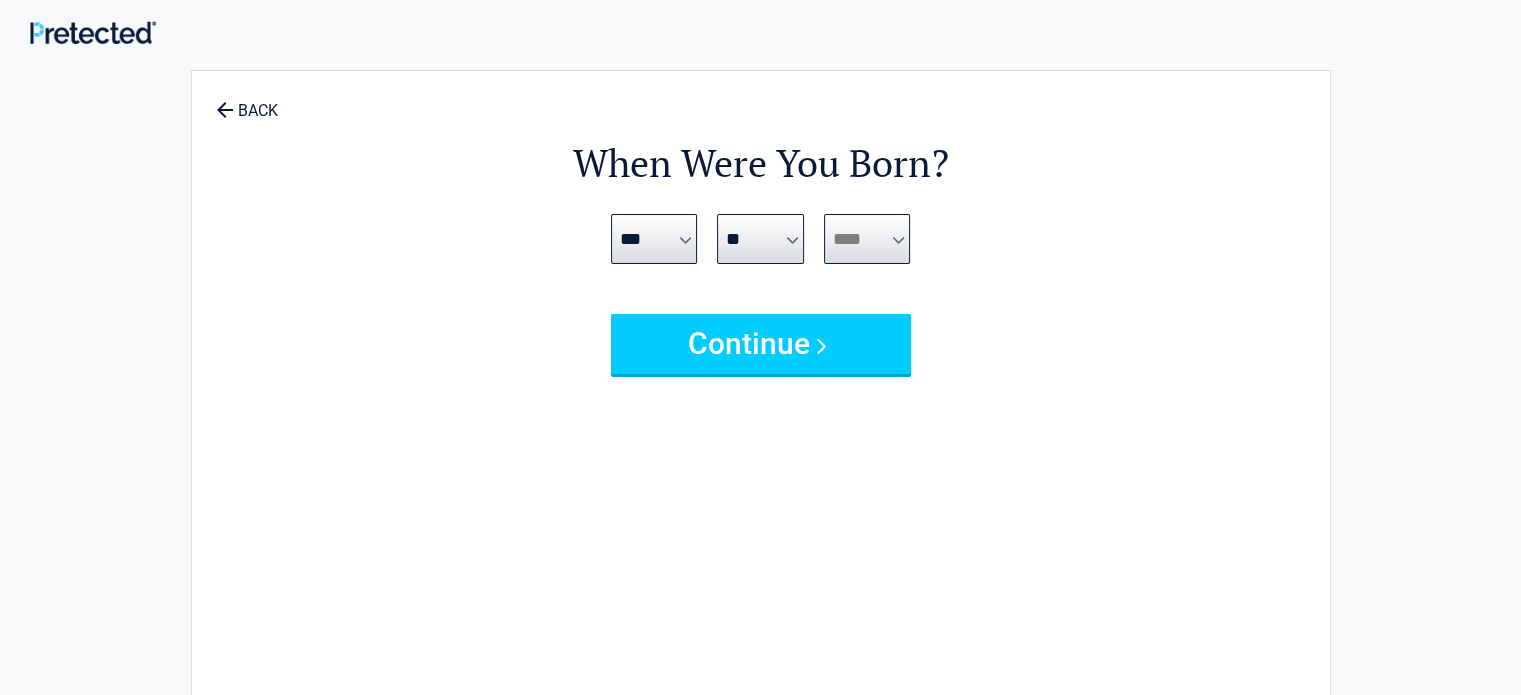 click on "****
****
****
****
****
****
****
****
****
****
****
****
****
****
****
****
****
****
****
****
****
****
****
****
****
****
****
****
****
****
****
****
****
****
****
****
****
****
****
****
****
****
****
****
****
****
****
****
****
****
****
****
****
****
****
****
****
****
****
****
****
****
****
****" at bounding box center (867, 239) 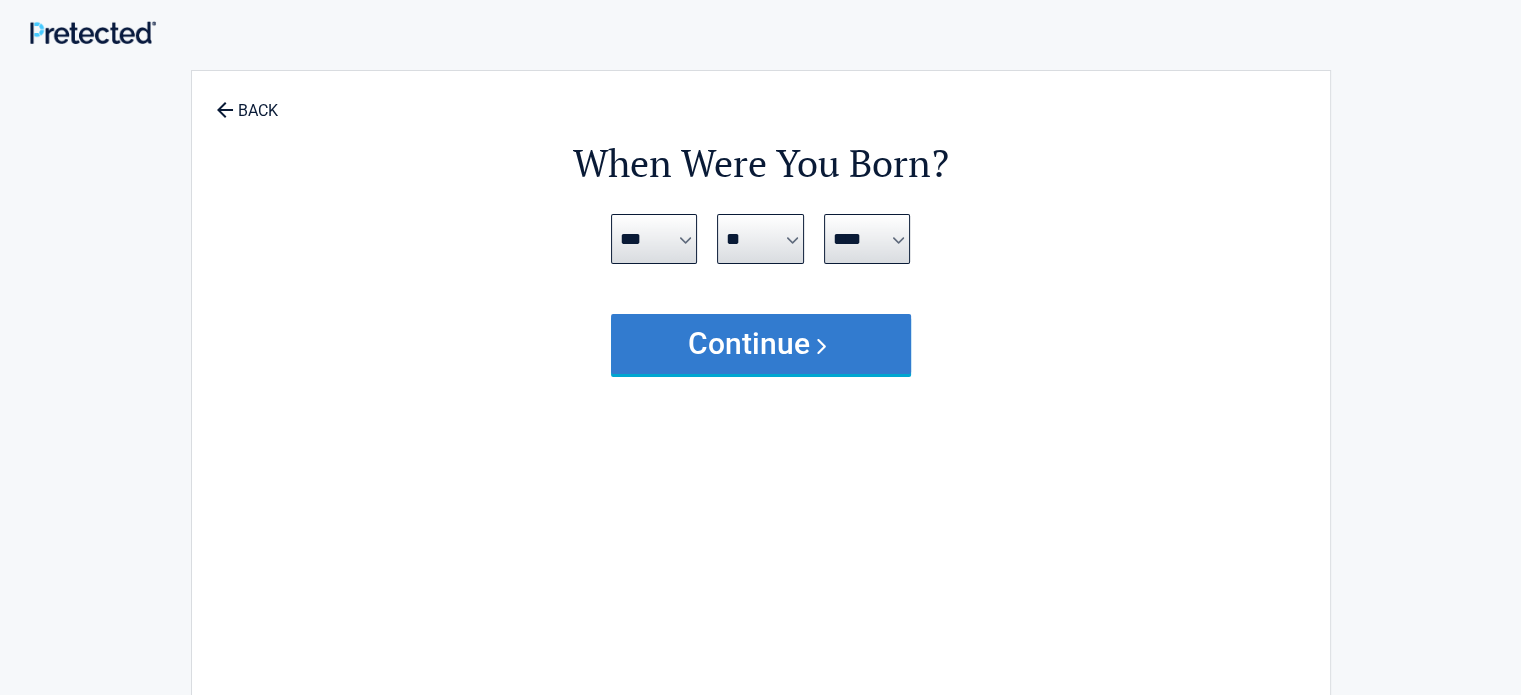 click on "Continue" at bounding box center [761, 344] 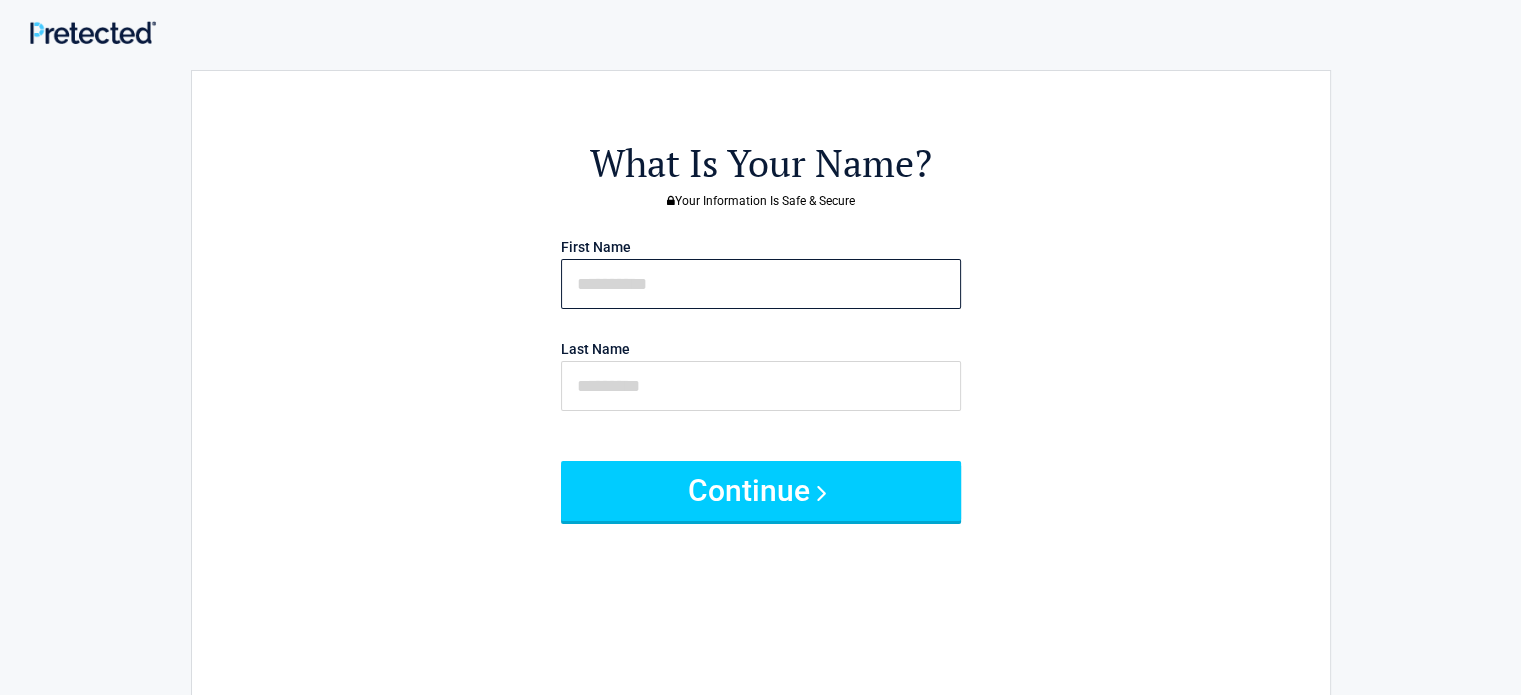 click at bounding box center [761, 284] 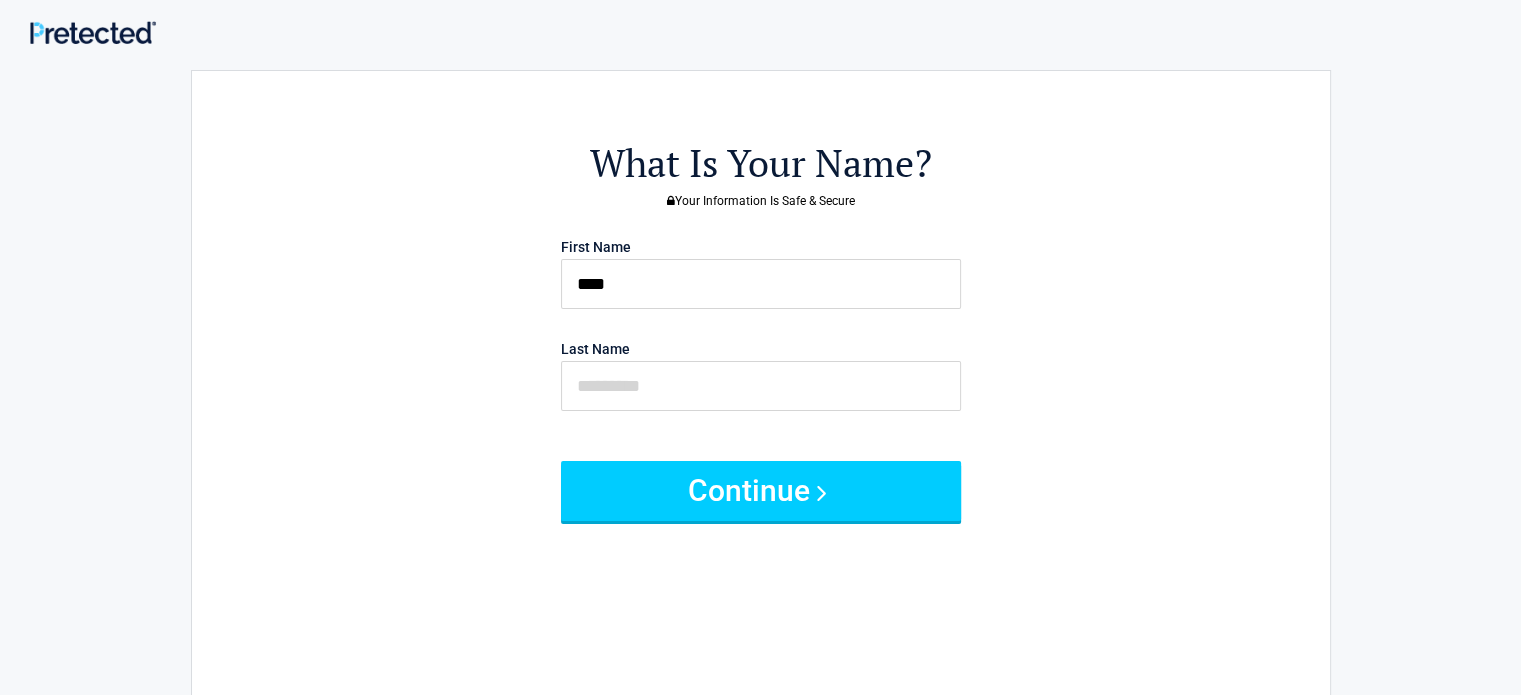 type on "******" 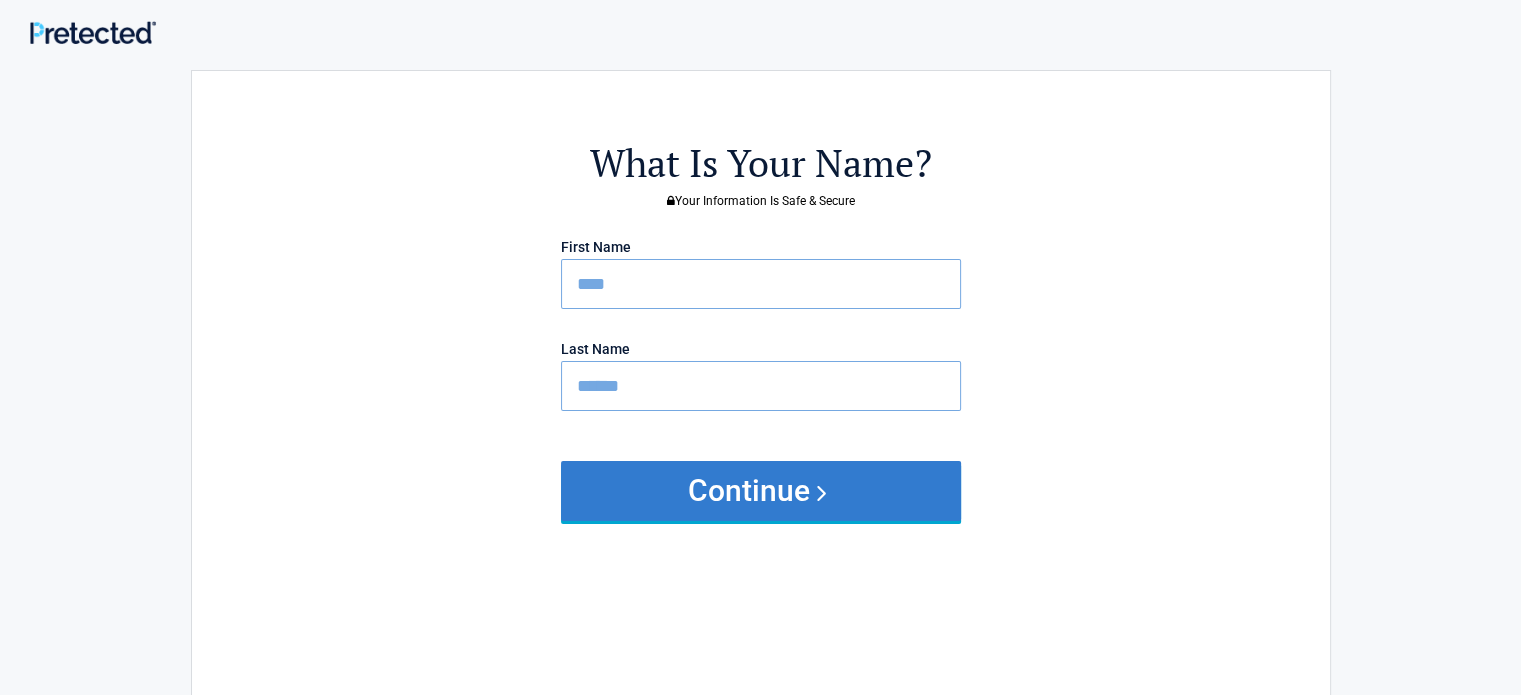 click on "Continue" at bounding box center (761, 491) 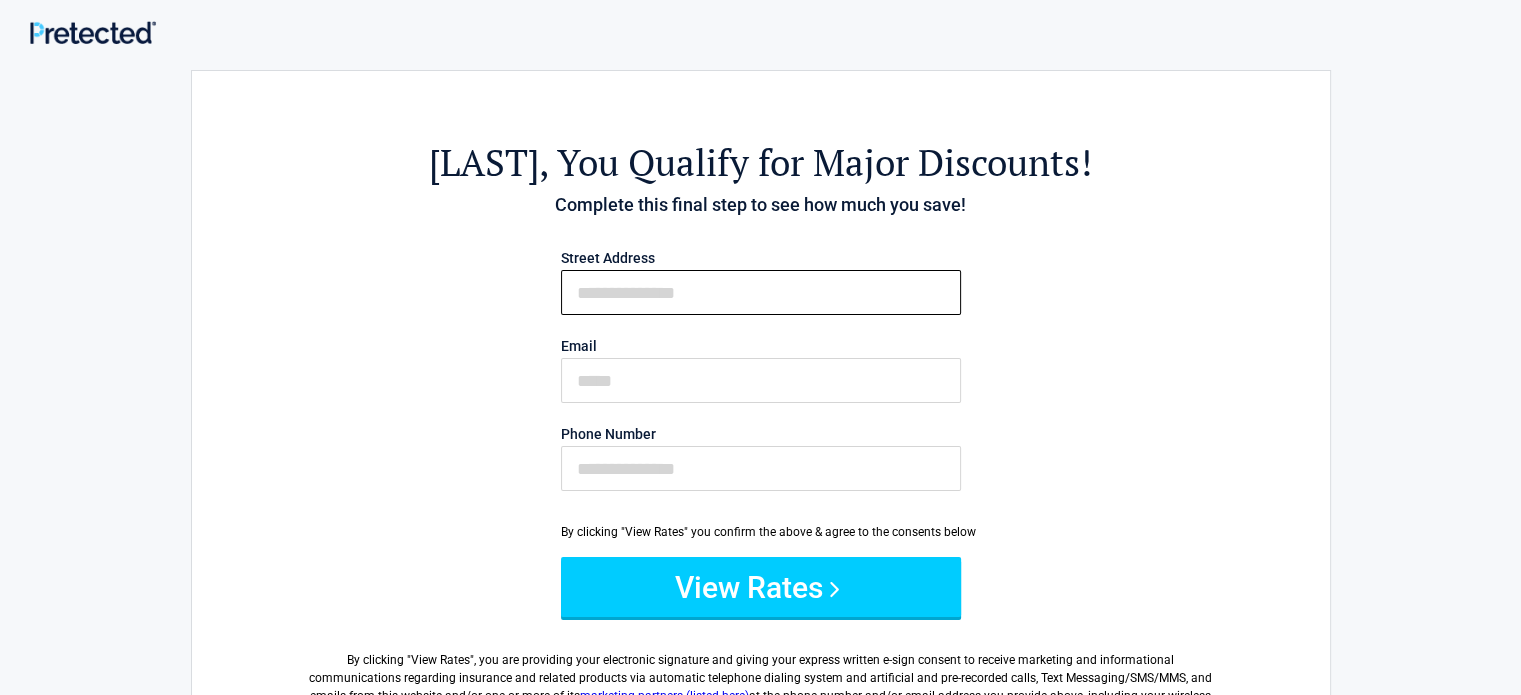 click on "First Name" at bounding box center [761, 292] 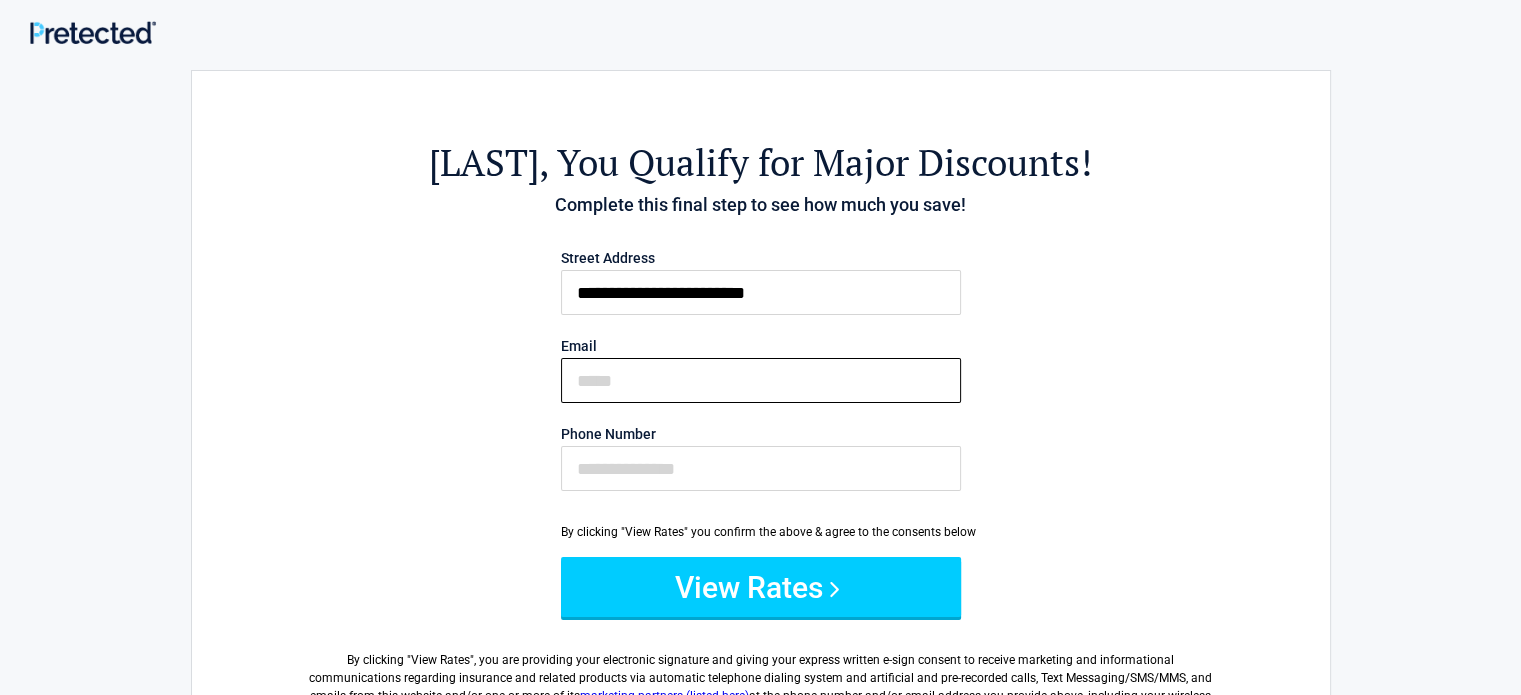 type on "**********" 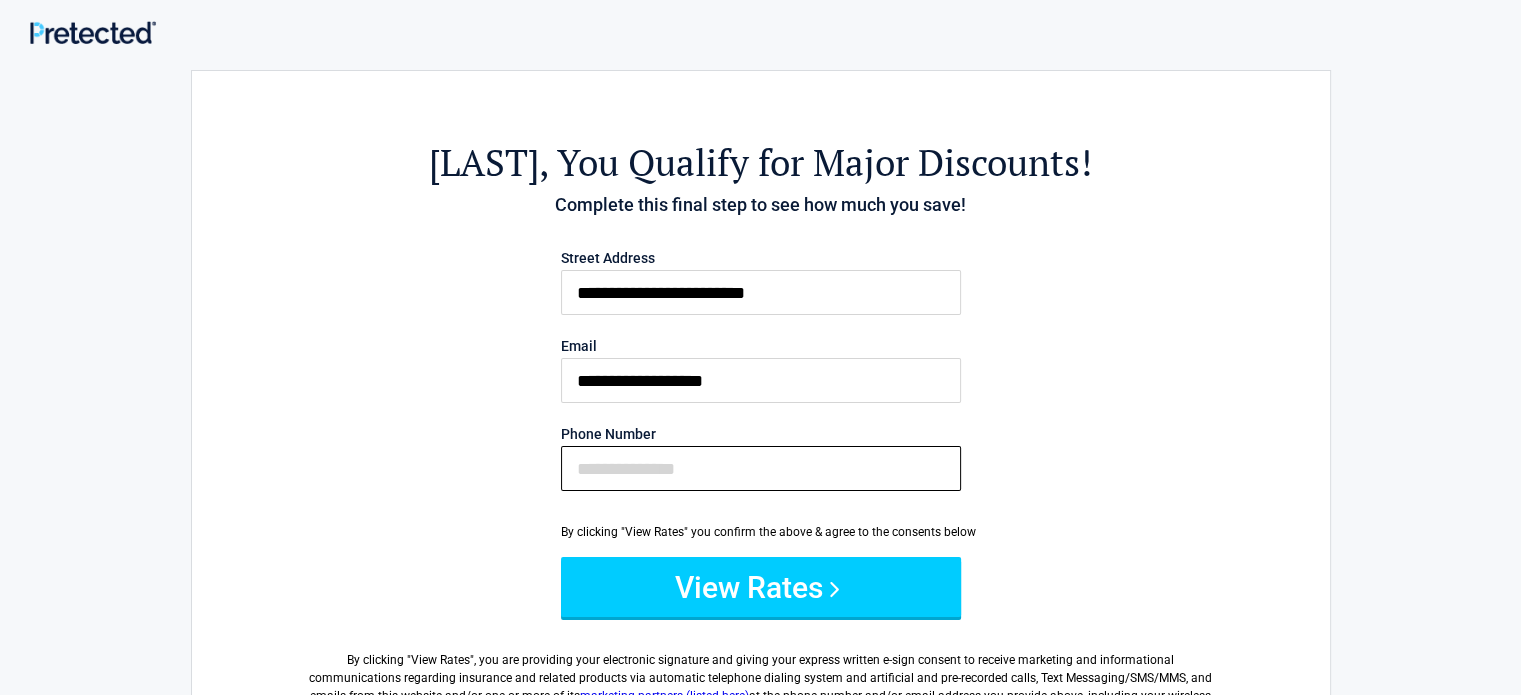 type on "**********" 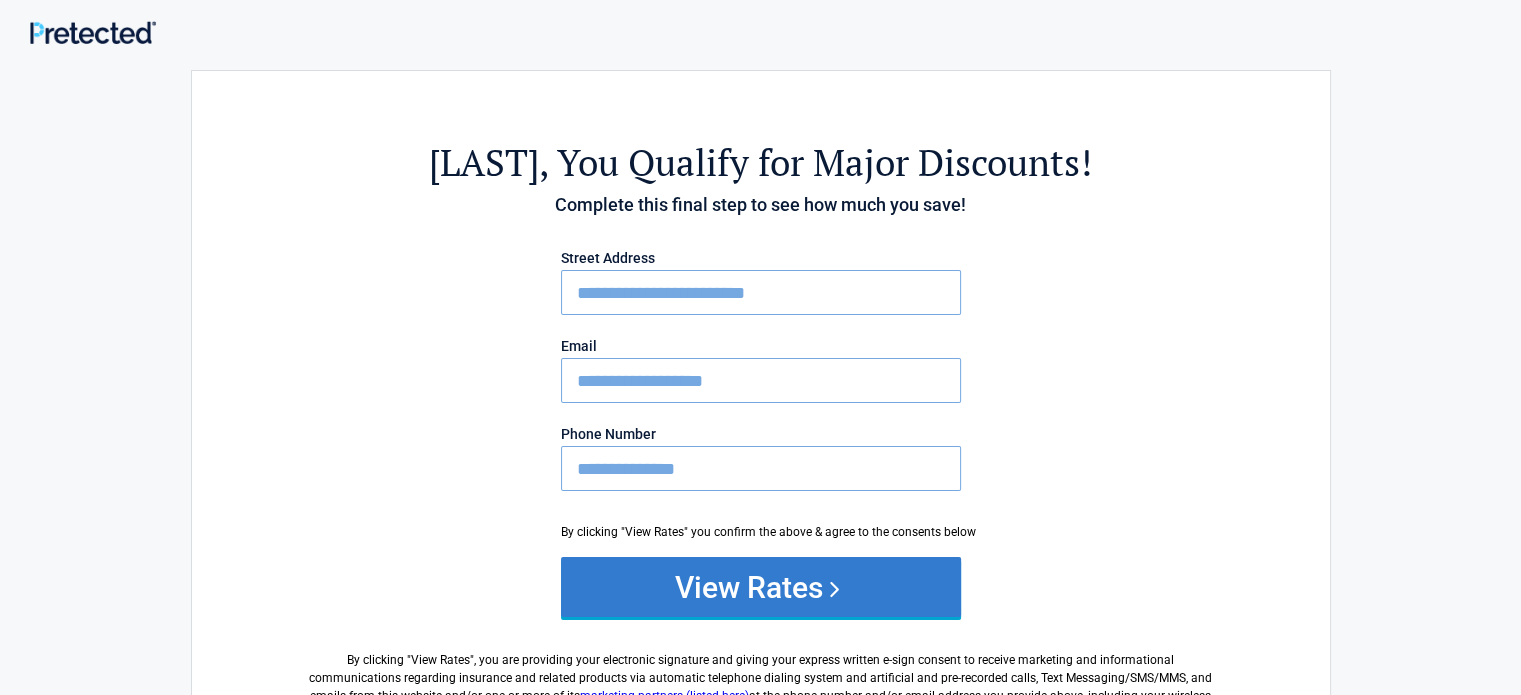click on "View Rates" at bounding box center (761, 587) 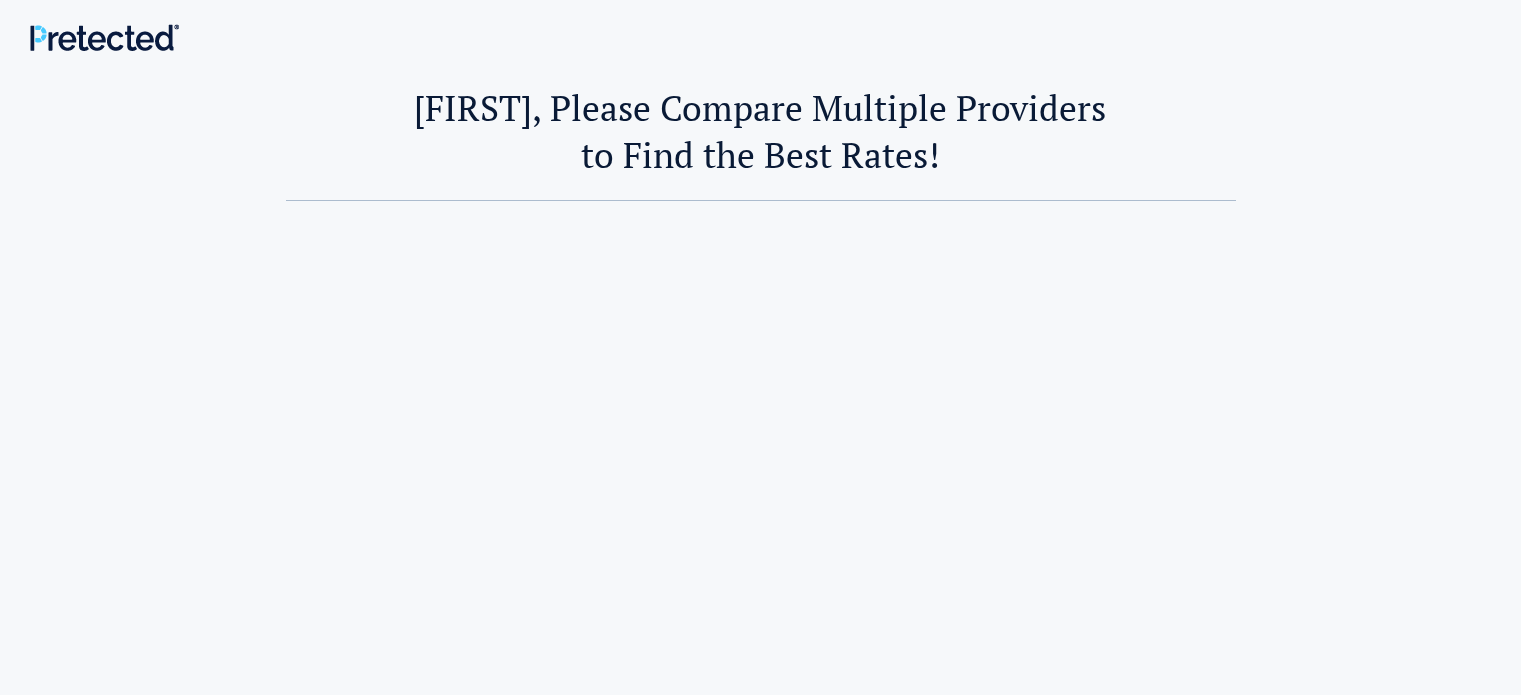 scroll, scrollTop: 0, scrollLeft: 0, axis: both 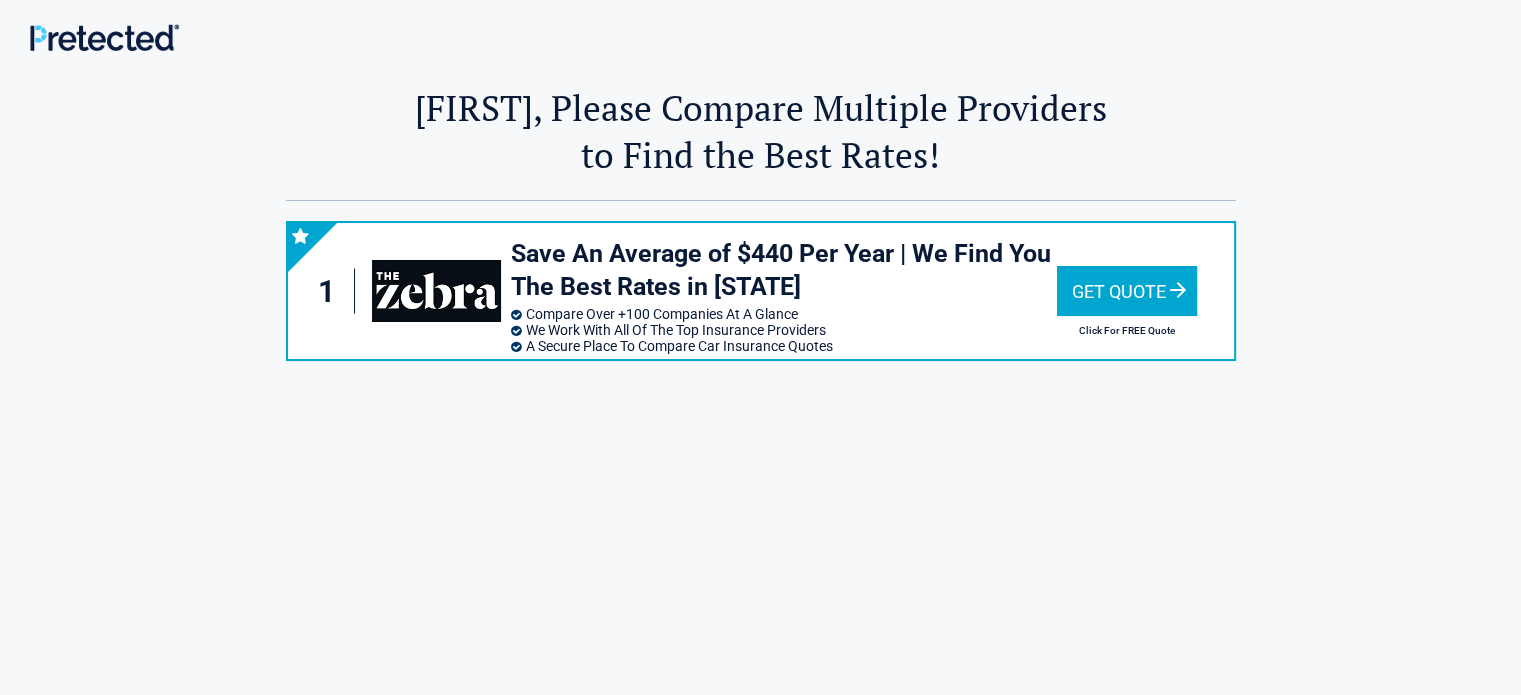click on "Get Quote" at bounding box center [1127, 291] 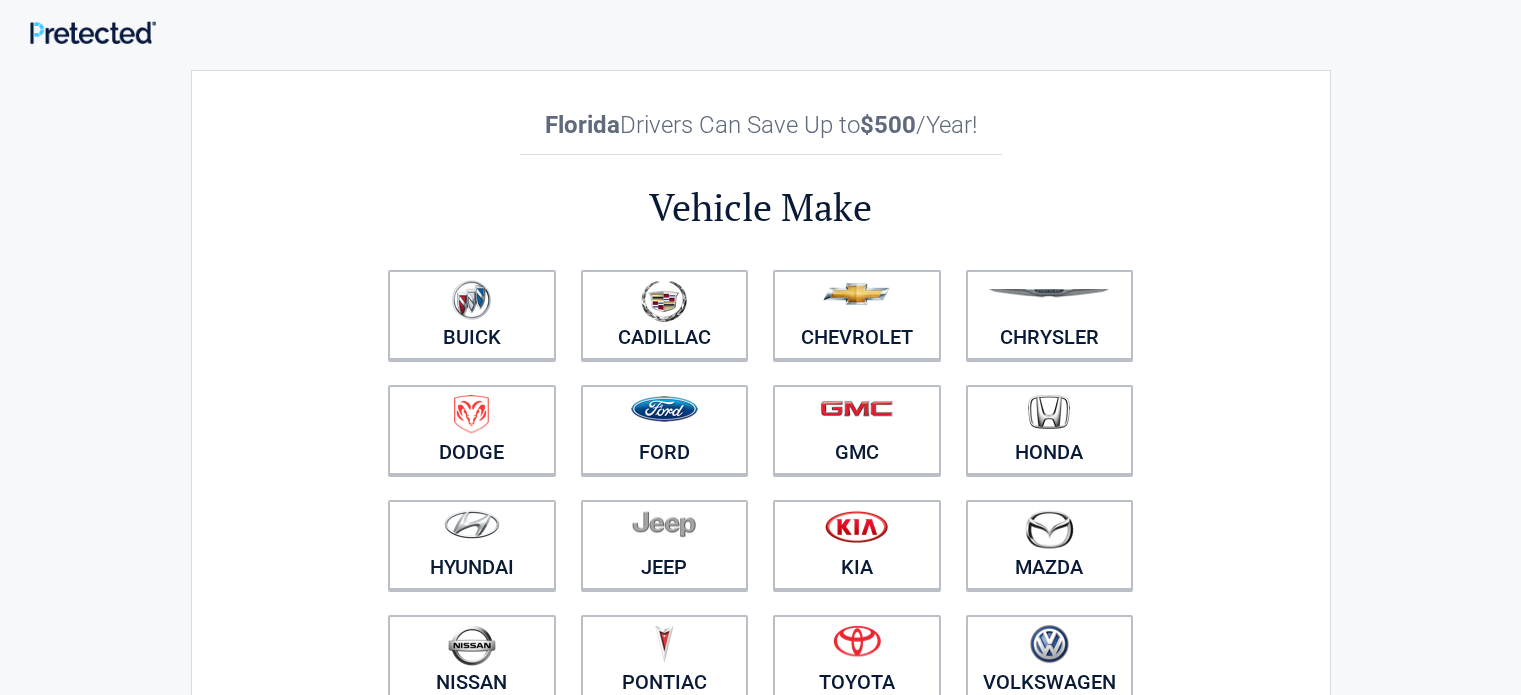 scroll, scrollTop: 0, scrollLeft: 0, axis: both 